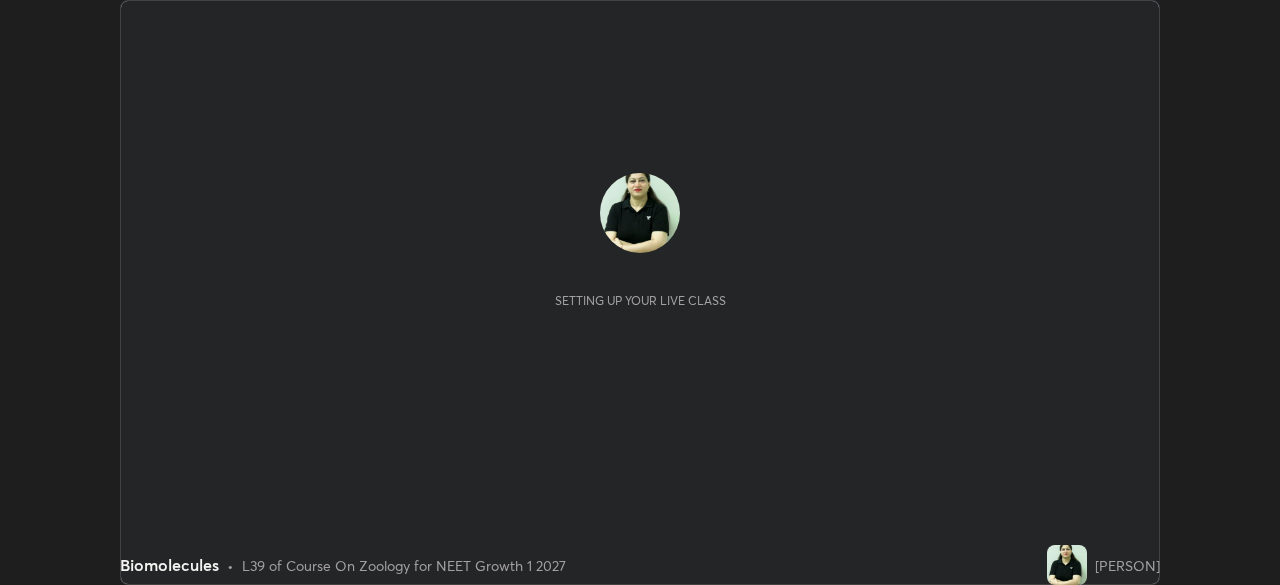 scroll, scrollTop: 0, scrollLeft: 0, axis: both 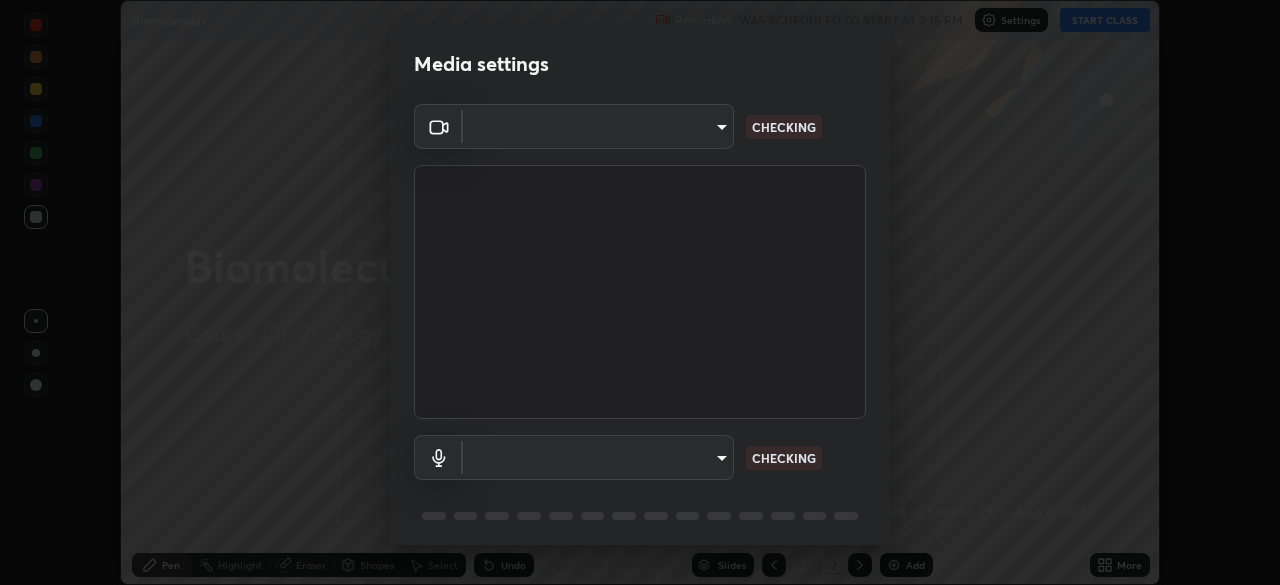type on "[HASH]" 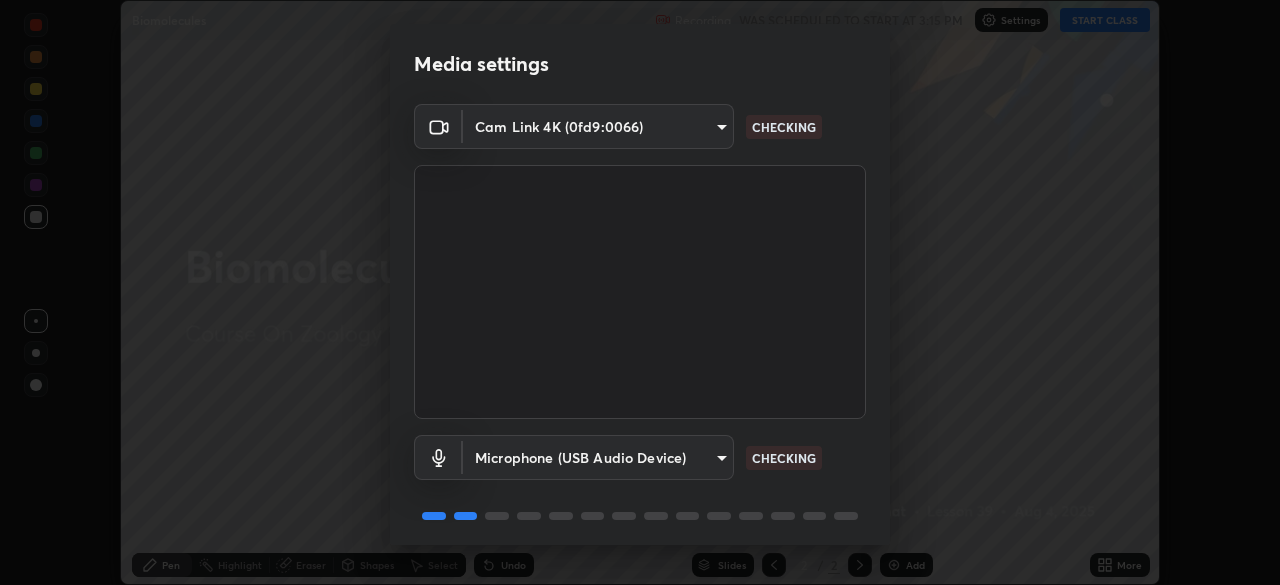 click on "Media settings Cam Link 4K (0fd9:0066) [HASH] CHECKING Microphone (USB Audio Device) [HASH] CHECKING 1 / 5 Next" at bounding box center [640, 292] 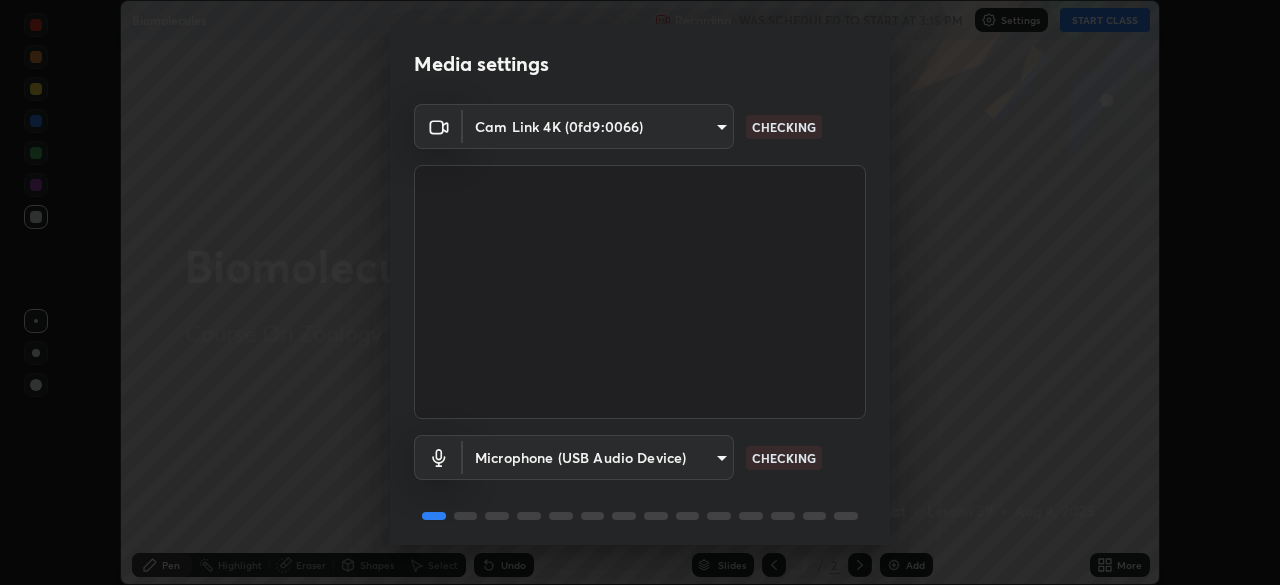 scroll, scrollTop: 71, scrollLeft: 0, axis: vertical 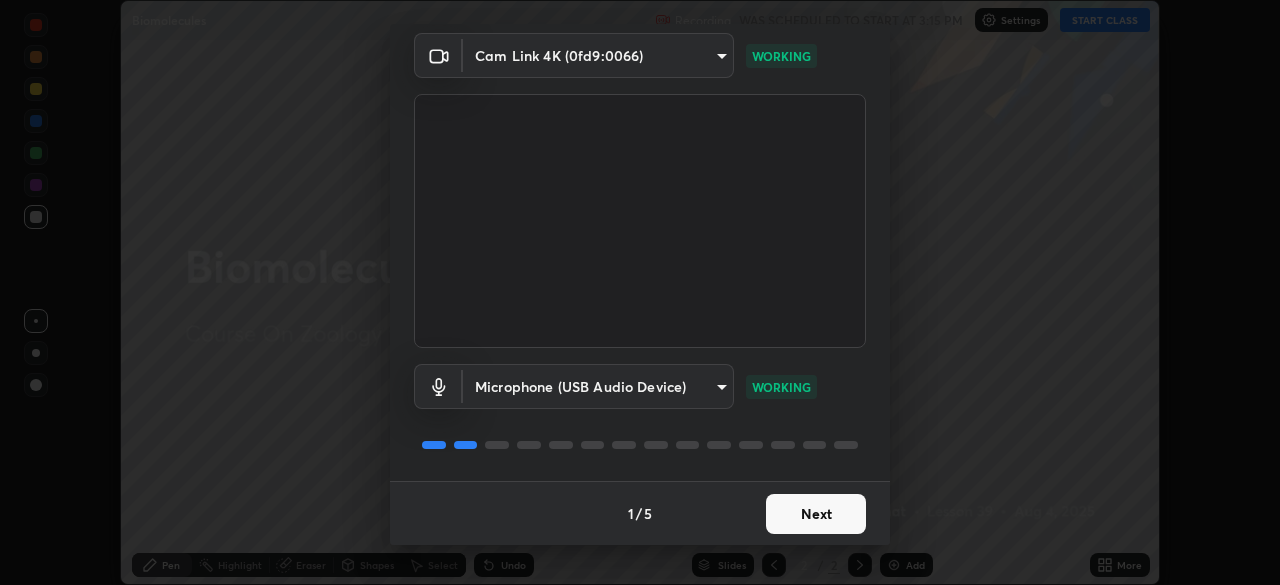 click on "Next" at bounding box center [816, 514] 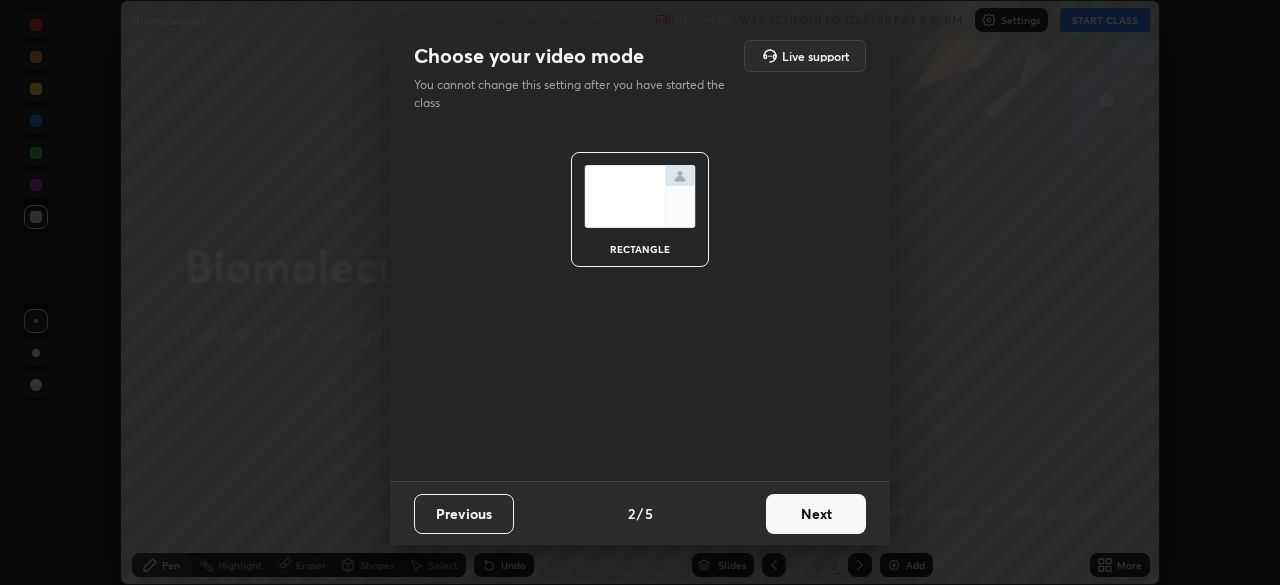 scroll, scrollTop: 0, scrollLeft: 0, axis: both 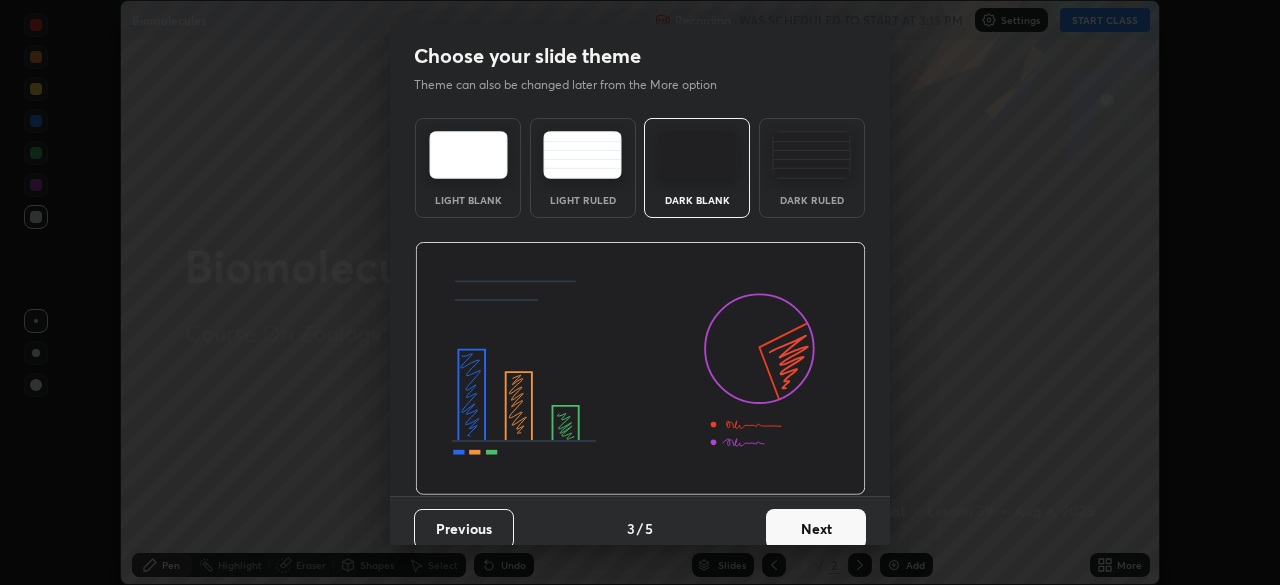 click at bounding box center (811, 155) 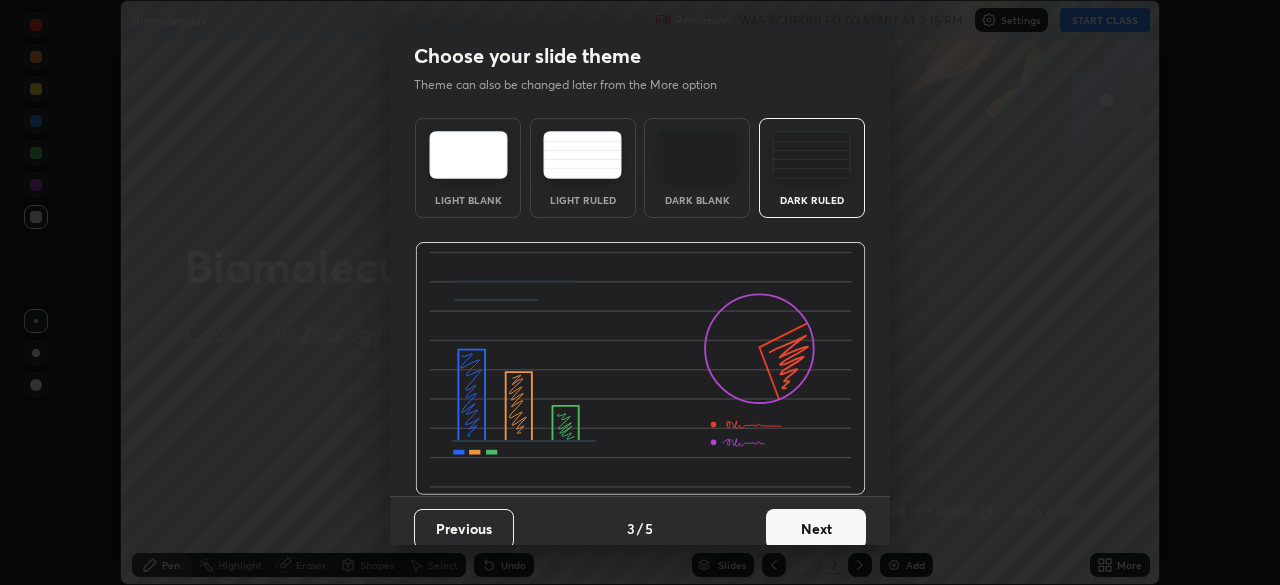 click on "Next" at bounding box center (816, 529) 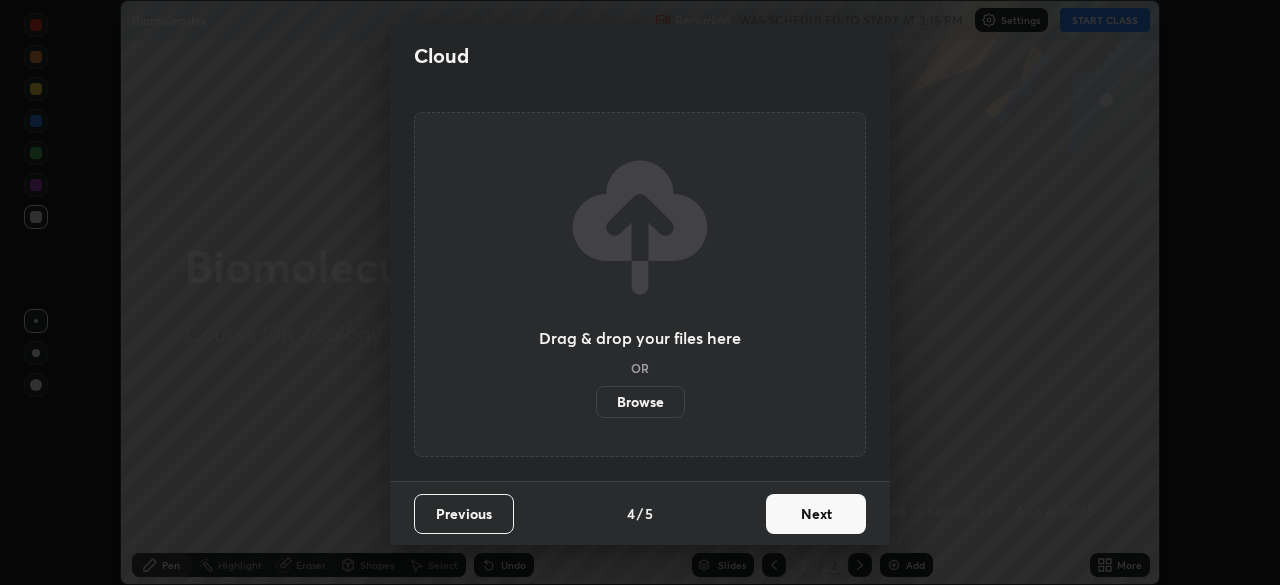 click on "Next" at bounding box center [816, 514] 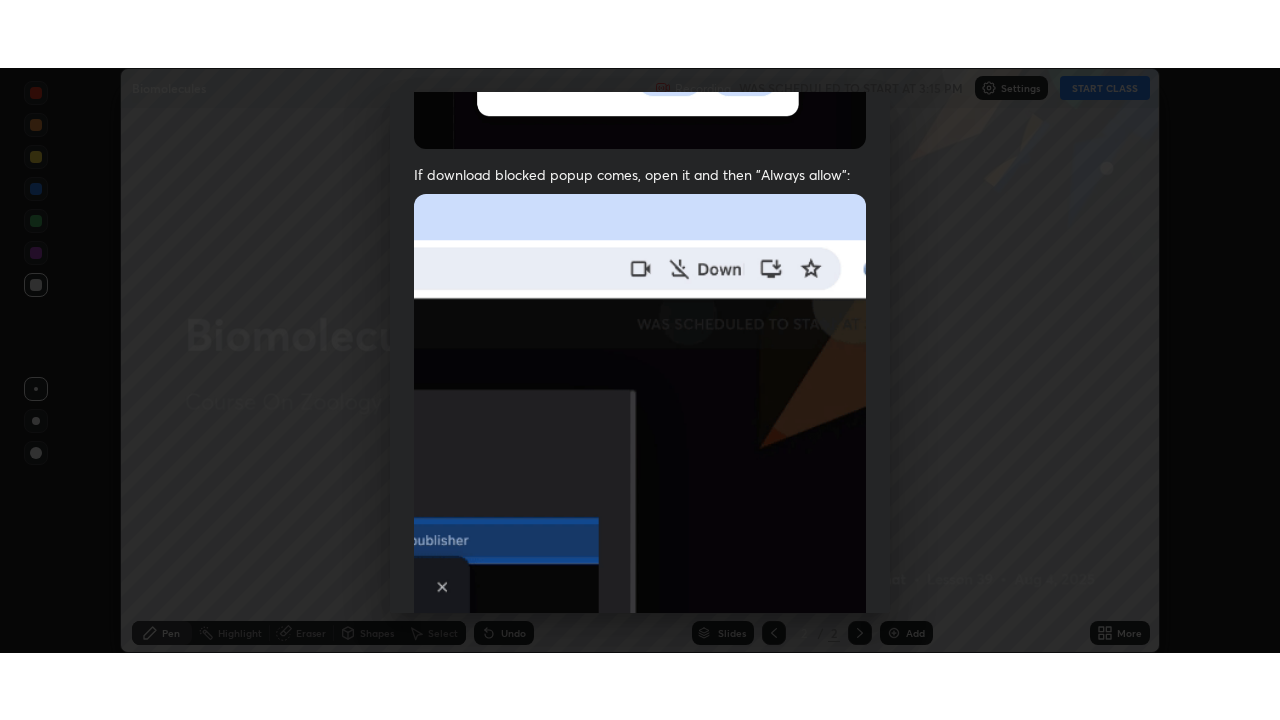 scroll, scrollTop: 479, scrollLeft: 0, axis: vertical 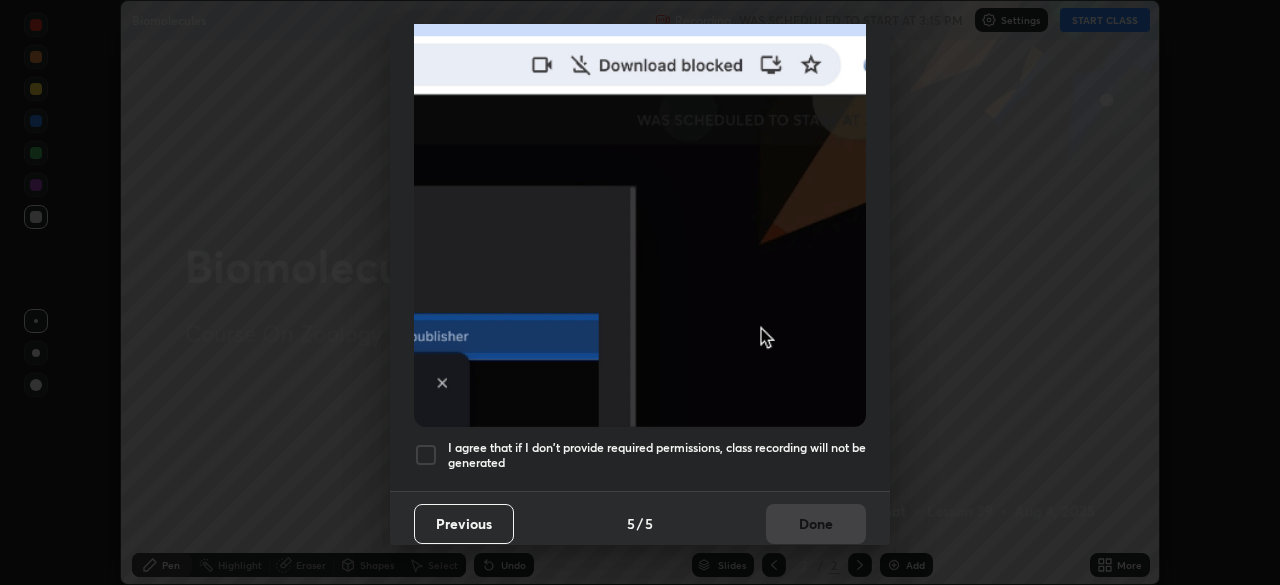 click at bounding box center (426, 455) 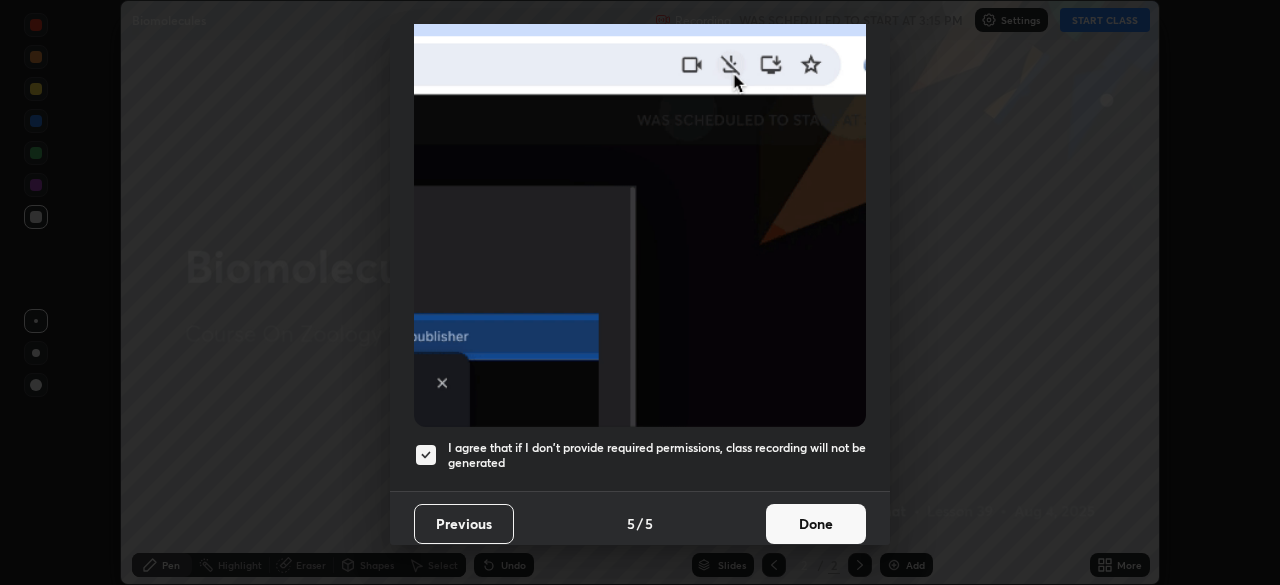 click on "Done" at bounding box center (816, 524) 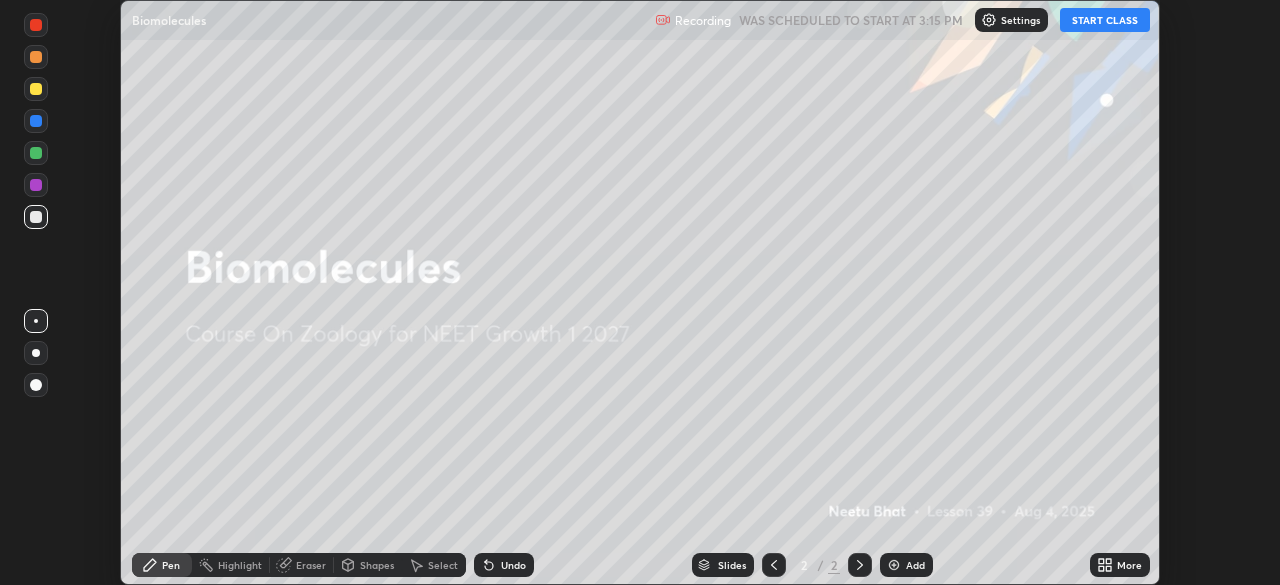 click on "START CLASS" at bounding box center [1105, 20] 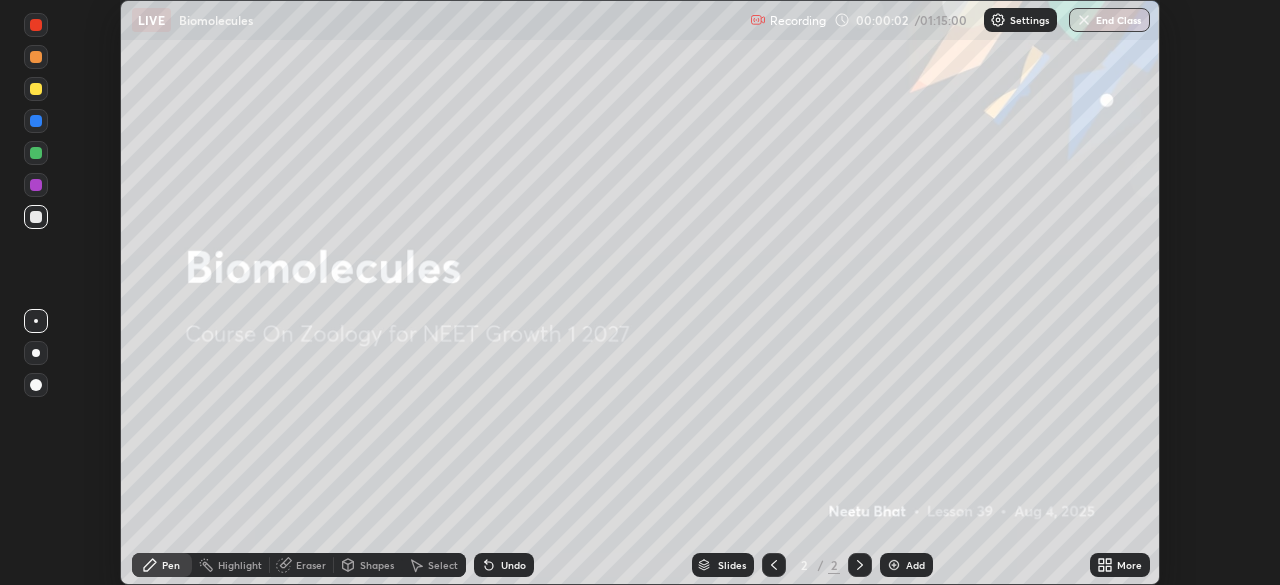 click on "More" at bounding box center [1129, 565] 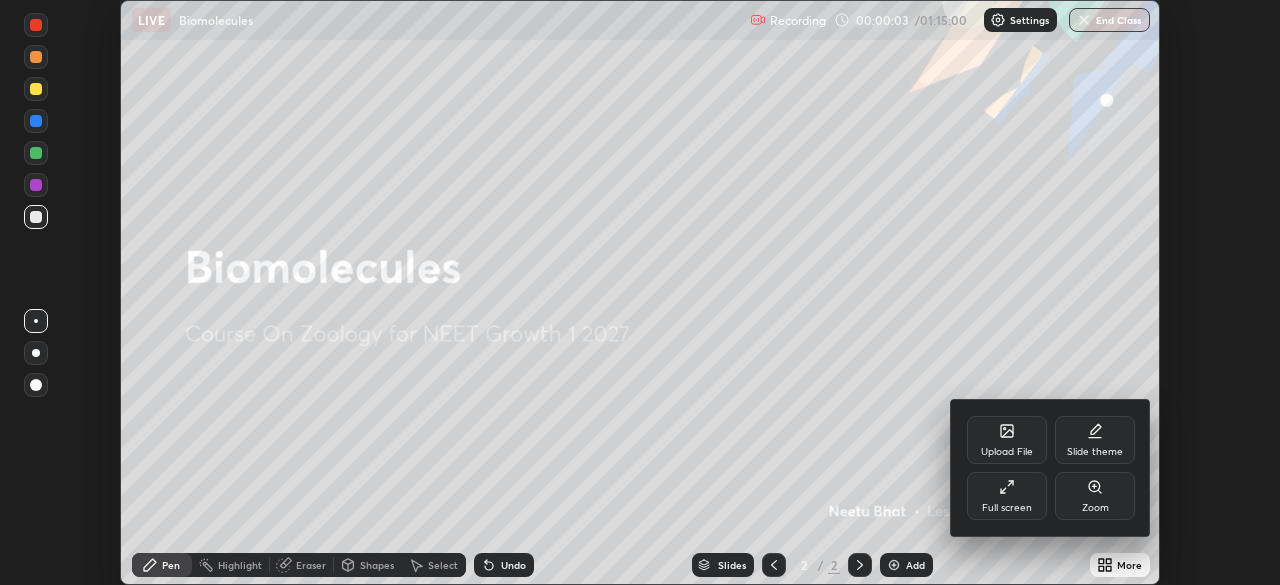 click on "Full screen" at bounding box center (1007, 496) 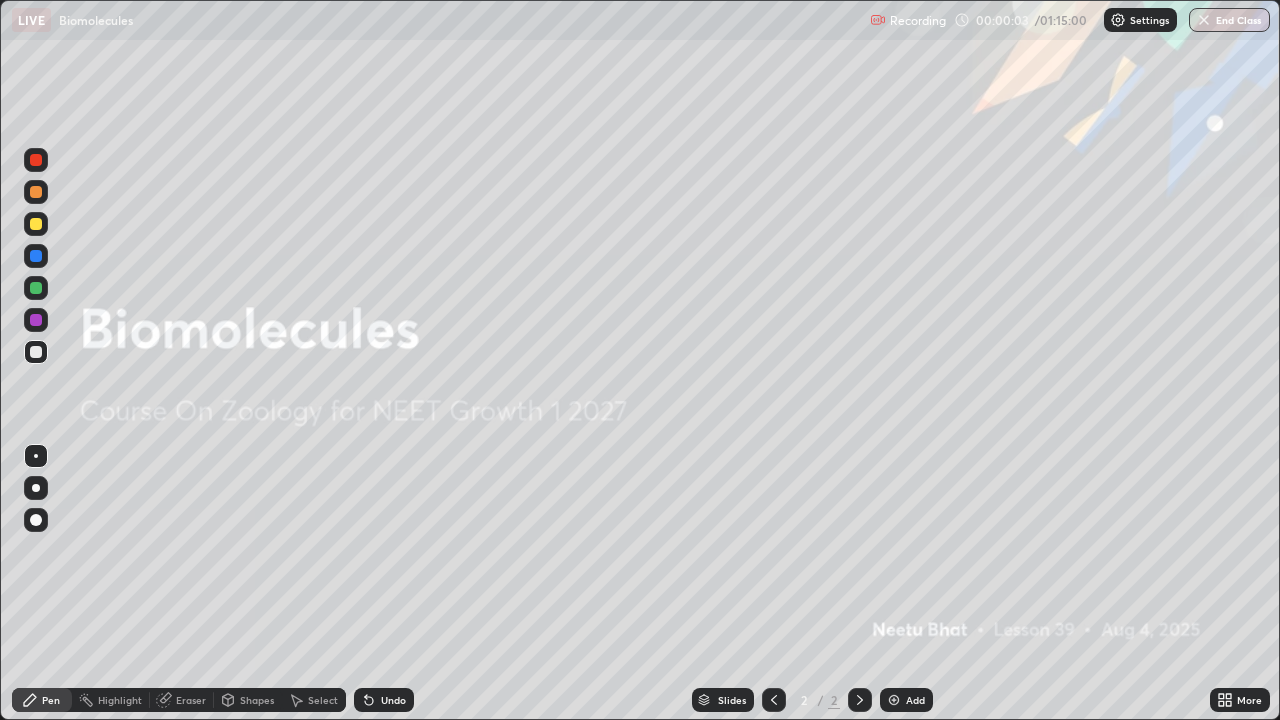 scroll, scrollTop: 99280, scrollLeft: 98720, axis: both 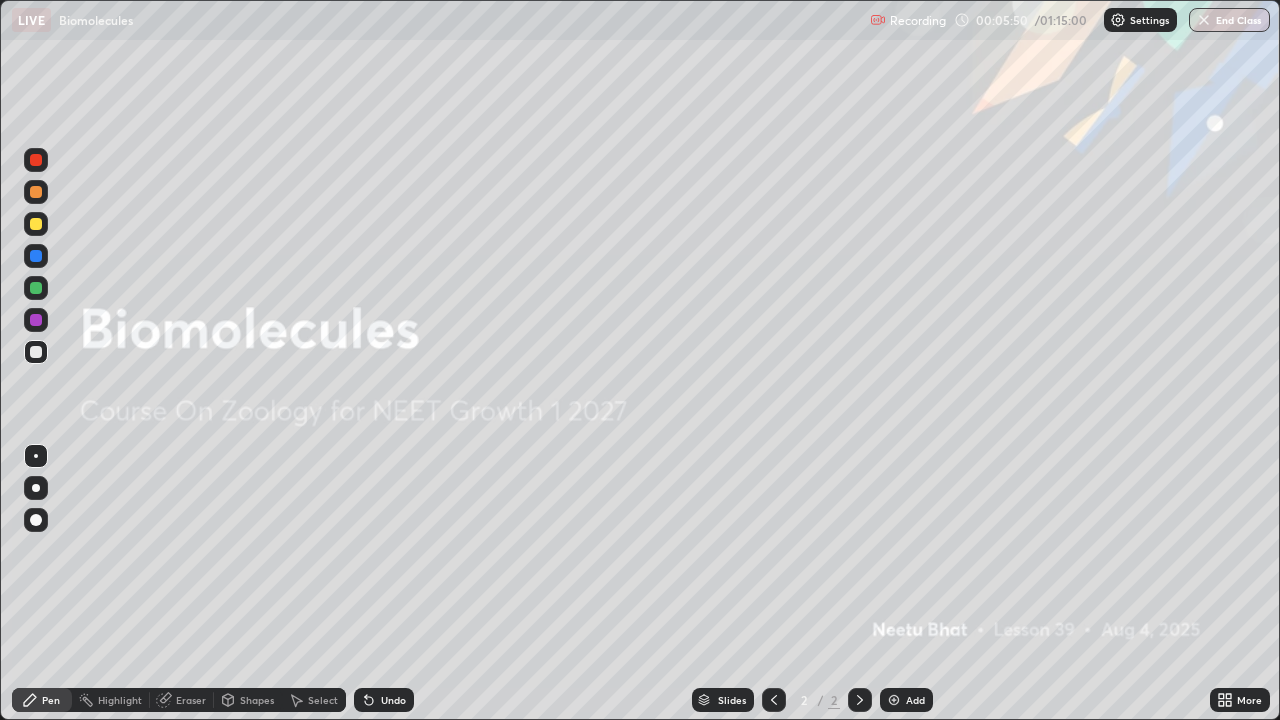 click at bounding box center [894, 700] 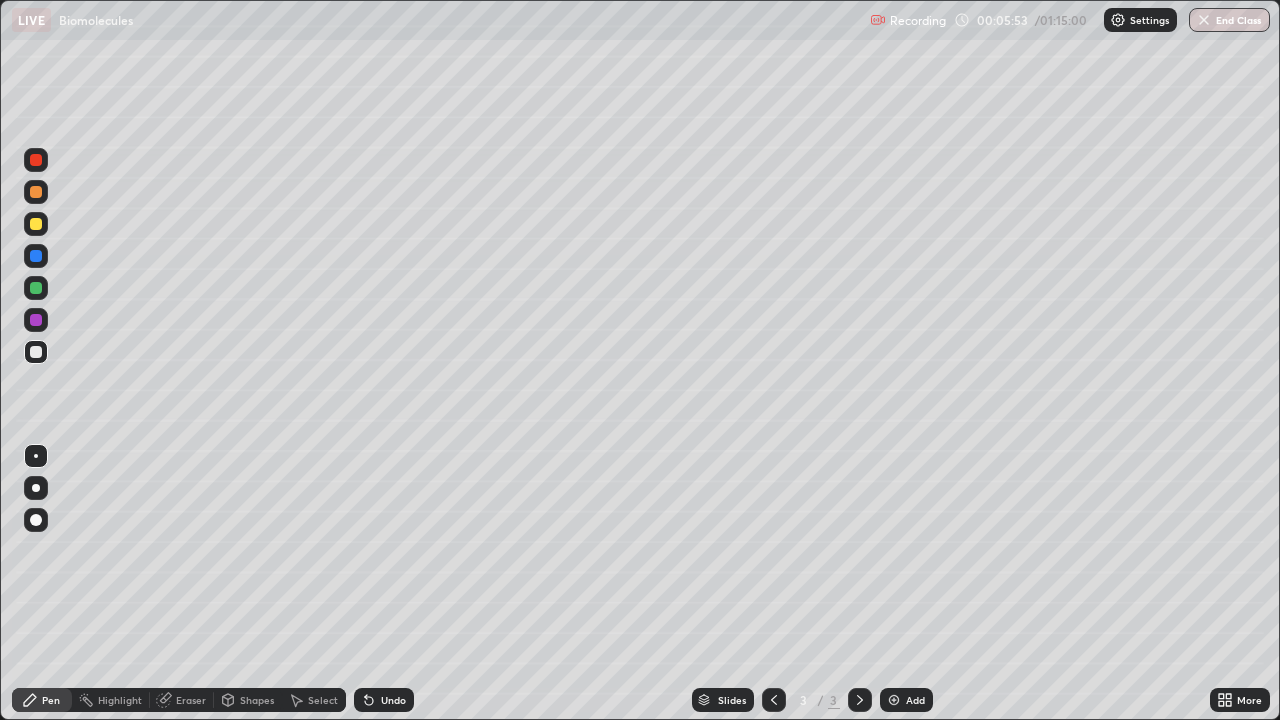 click at bounding box center [36, 224] 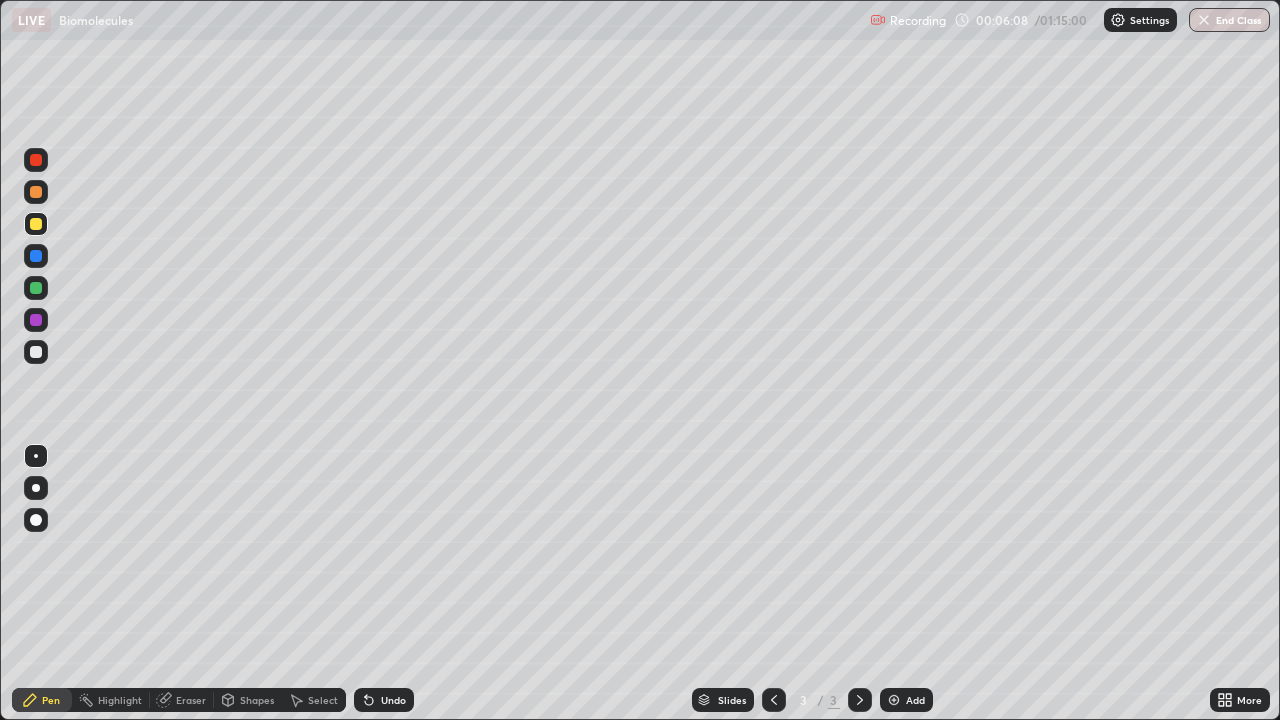 click at bounding box center (36, 288) 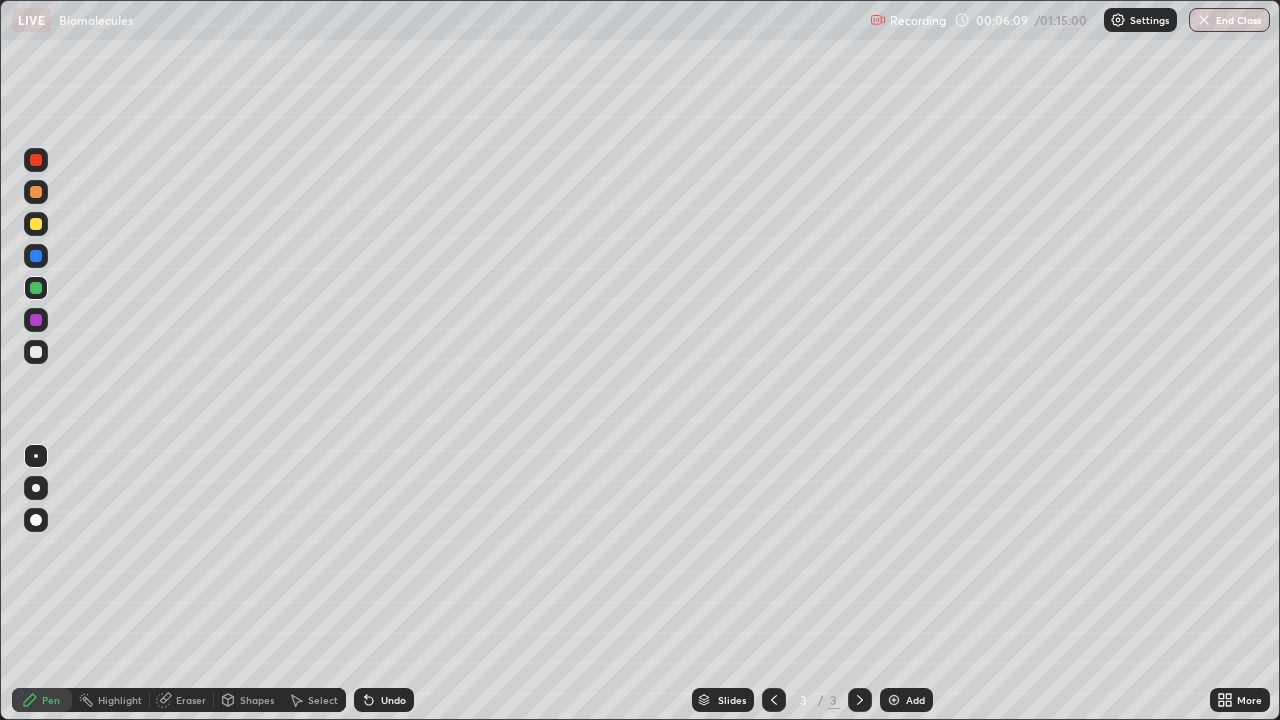 click at bounding box center (36, 520) 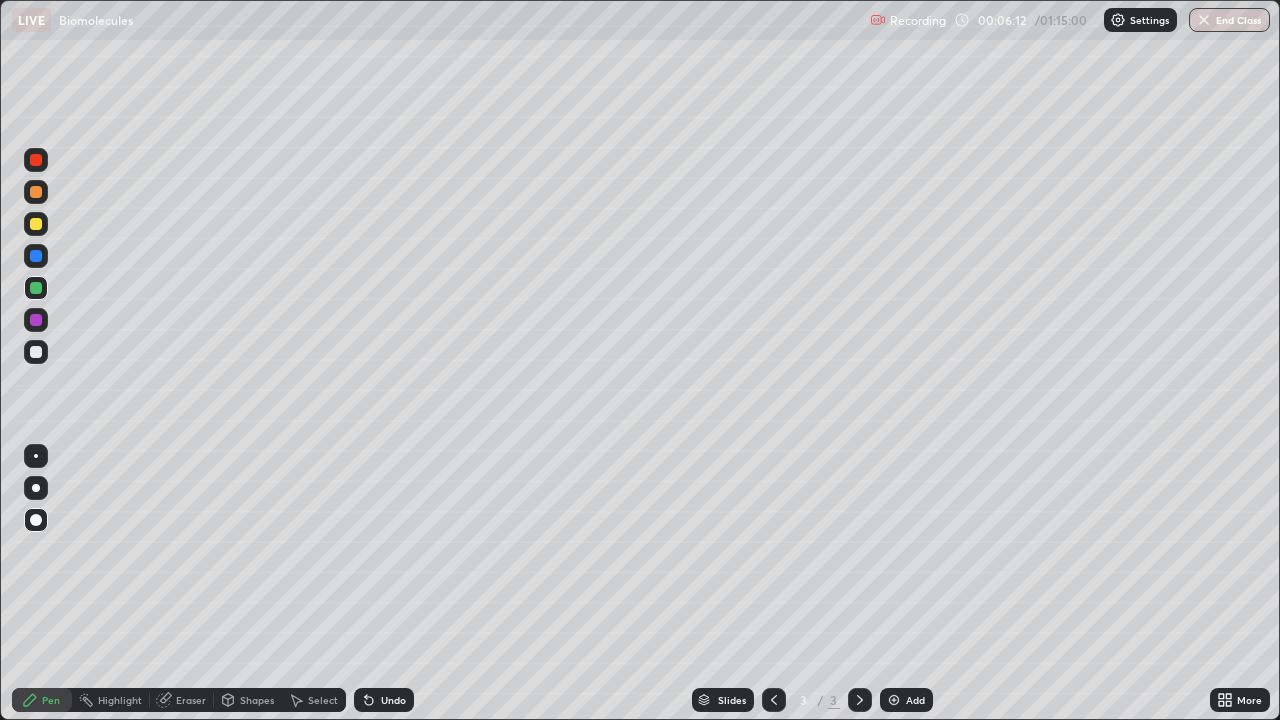 click at bounding box center (36, 352) 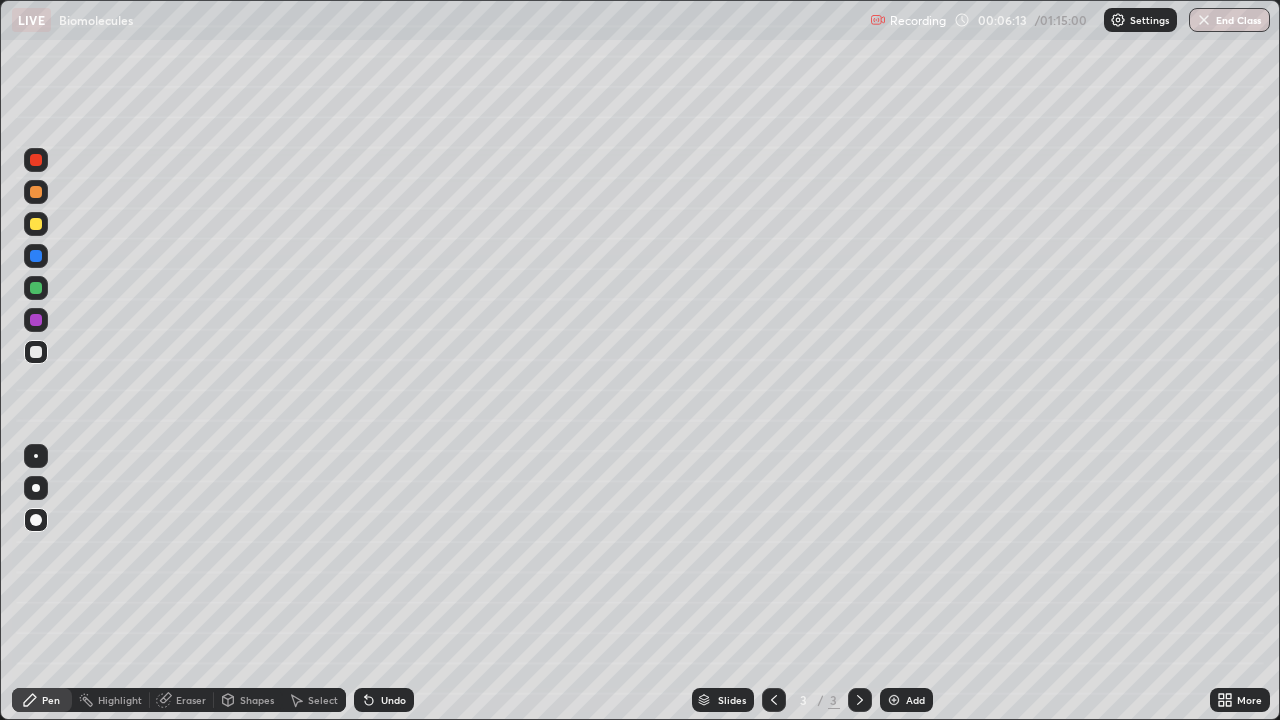 click at bounding box center (36, 488) 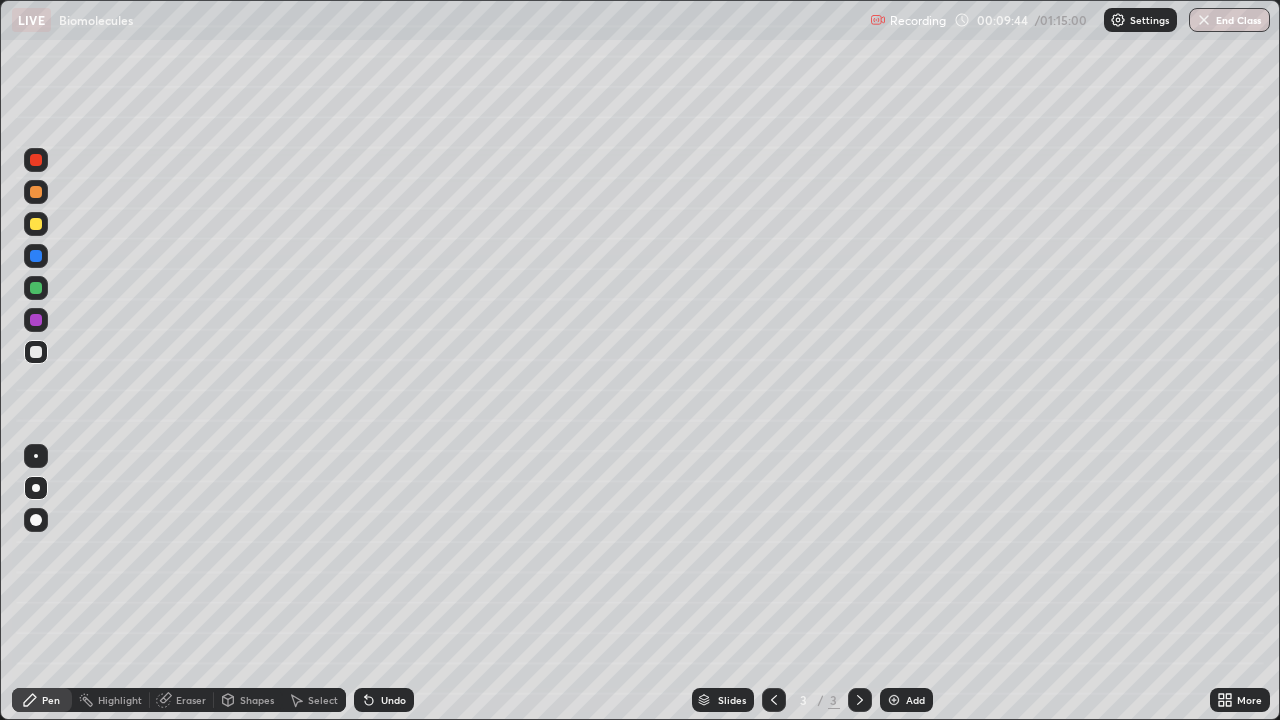 click at bounding box center [36, 224] 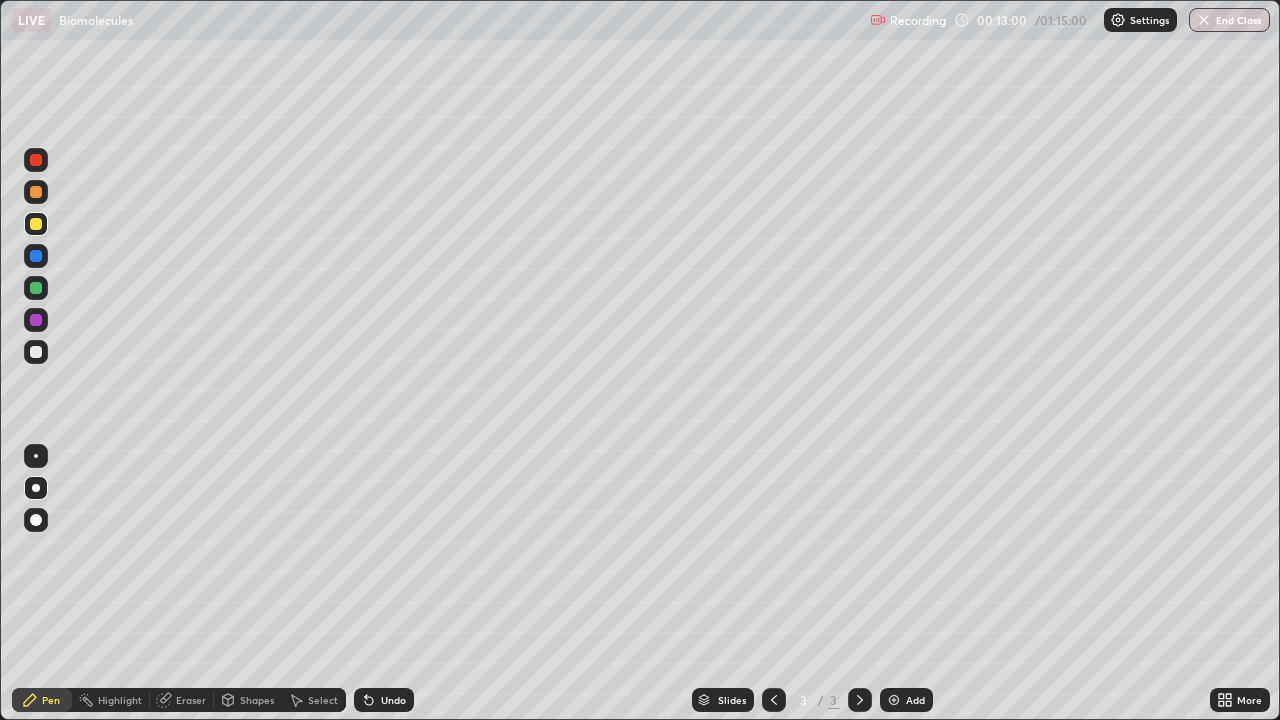 click 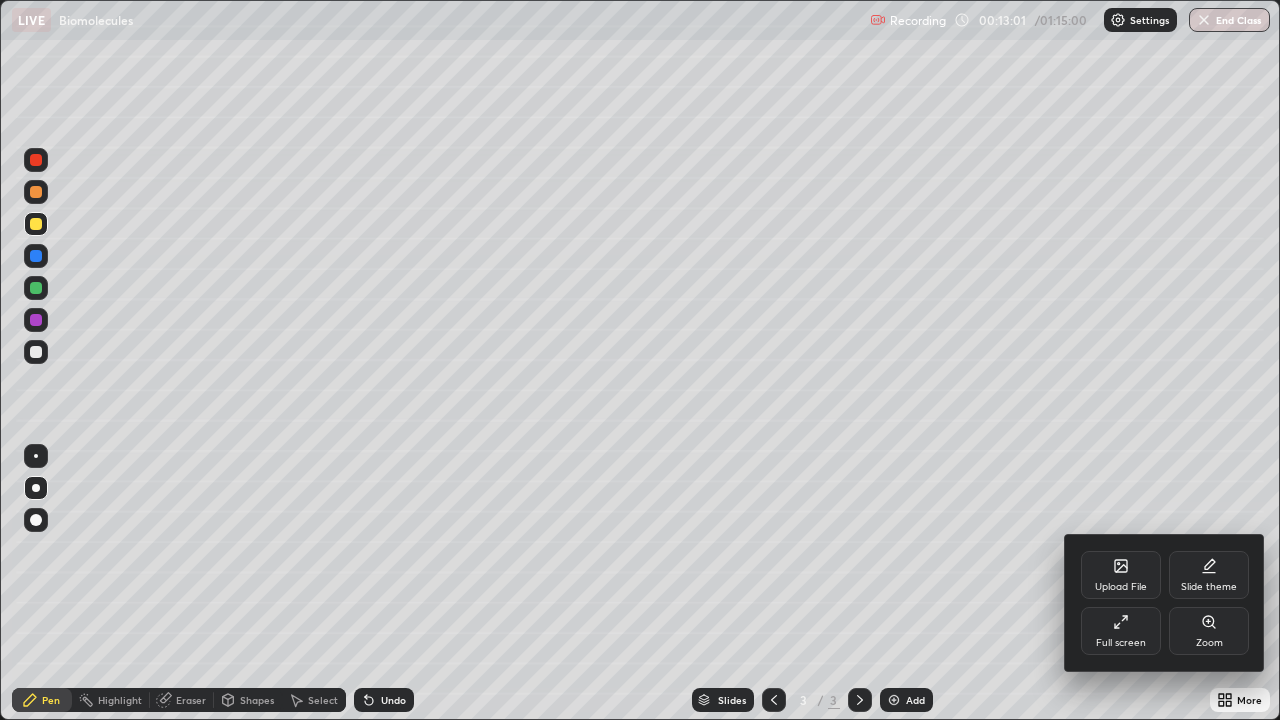 click on "Full screen" at bounding box center (1121, 631) 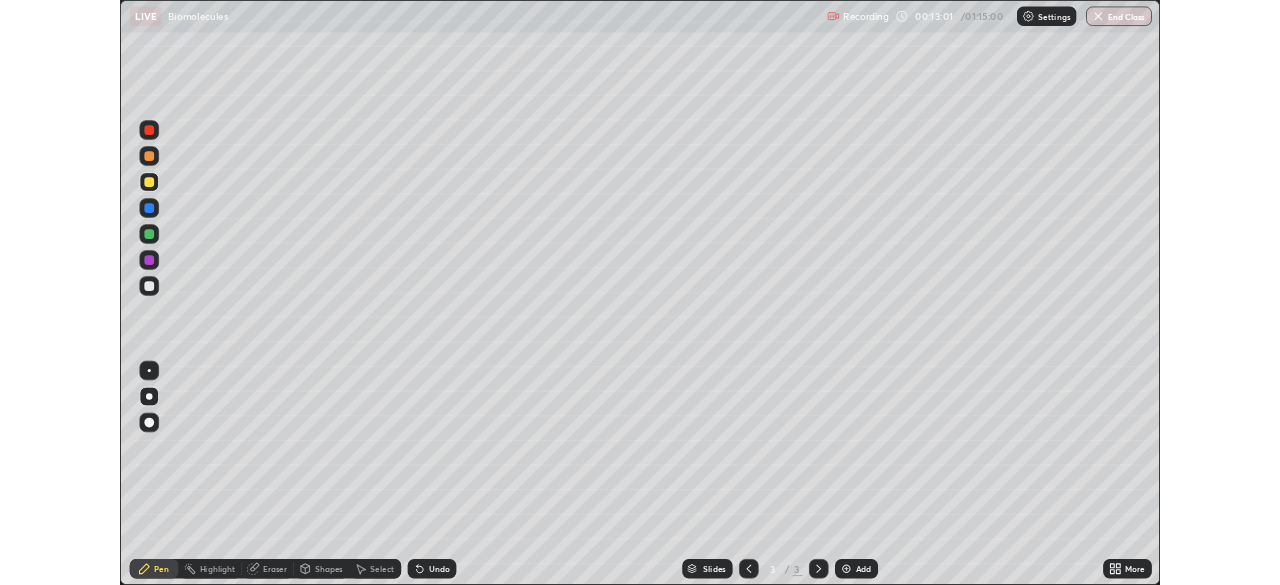 scroll, scrollTop: 585, scrollLeft: 1280, axis: both 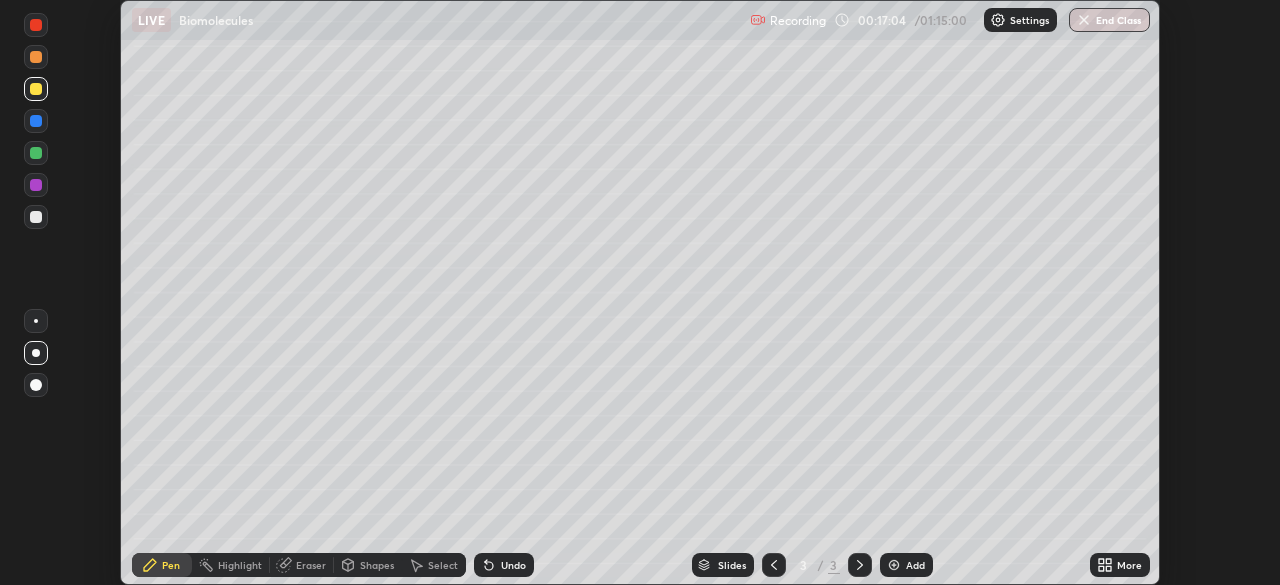 click 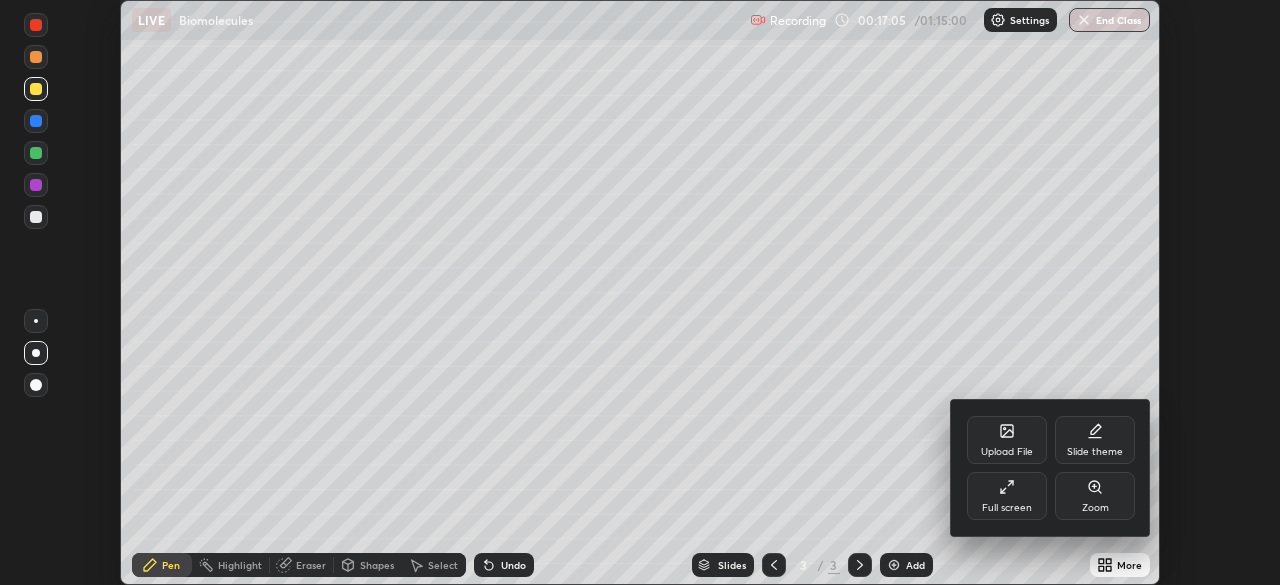 click on "Full screen" at bounding box center (1007, 508) 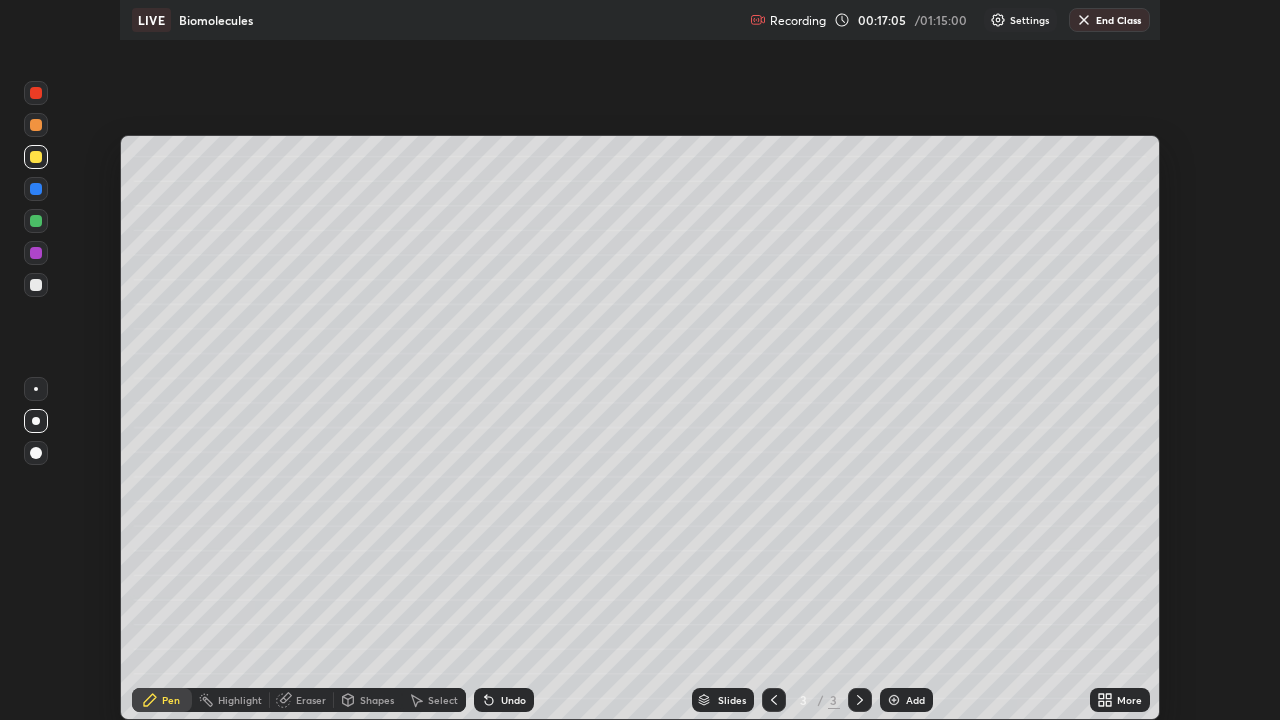 scroll, scrollTop: 99280, scrollLeft: 98720, axis: both 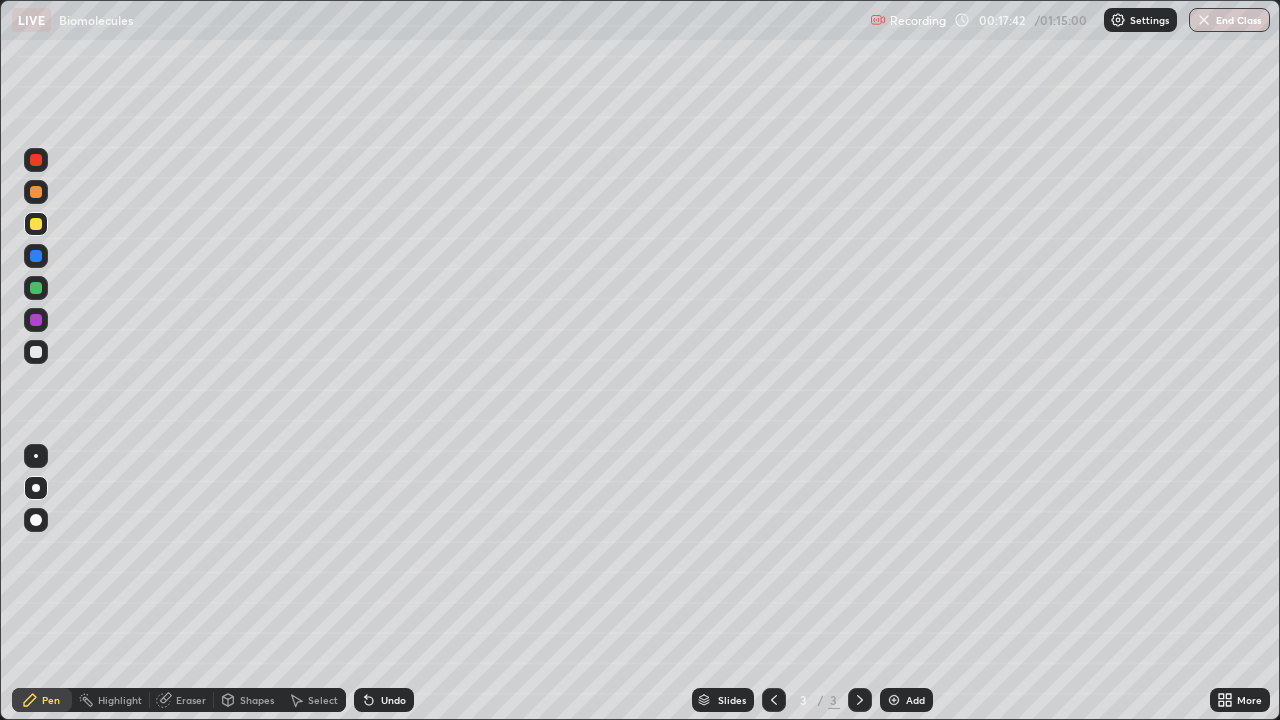 click 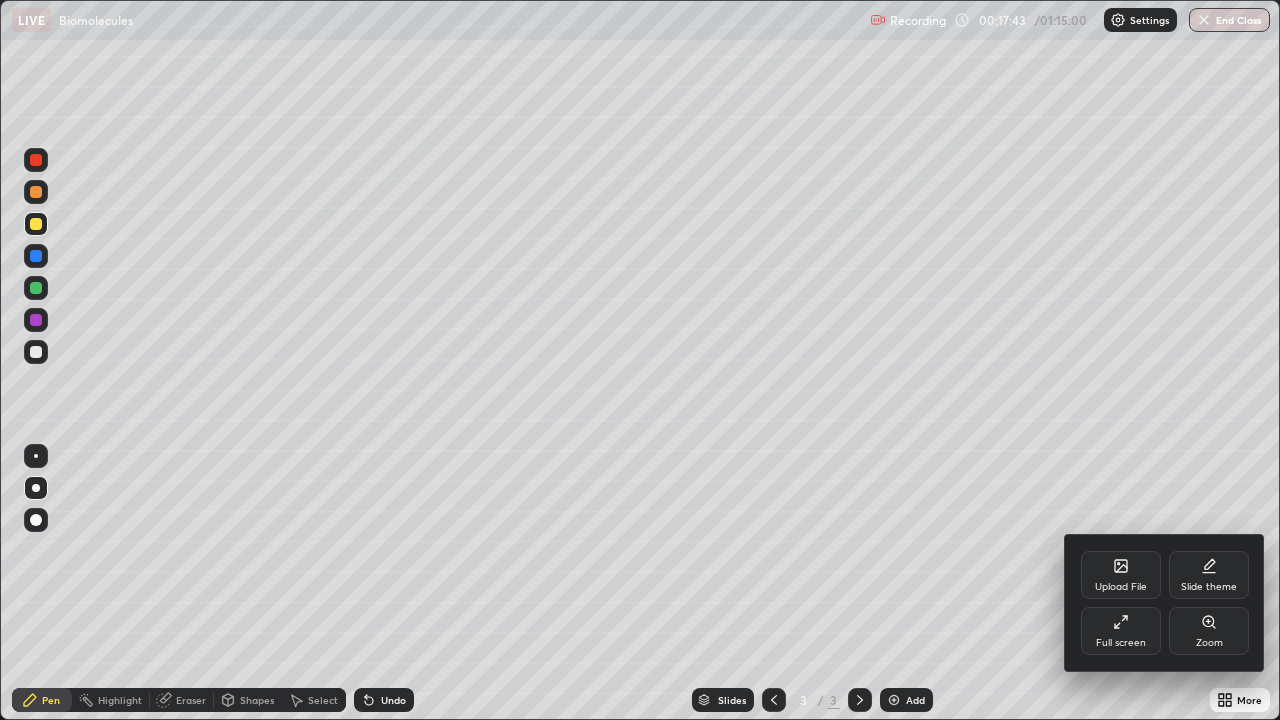 click on "Full screen" at bounding box center [1121, 631] 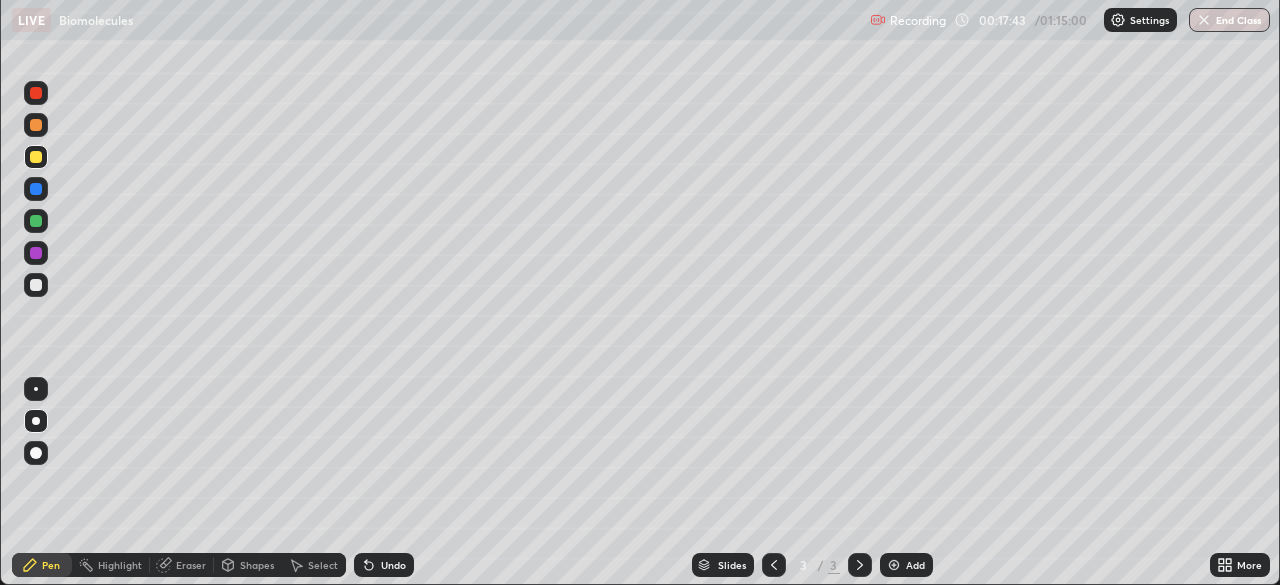 scroll, scrollTop: 585, scrollLeft: 1280, axis: both 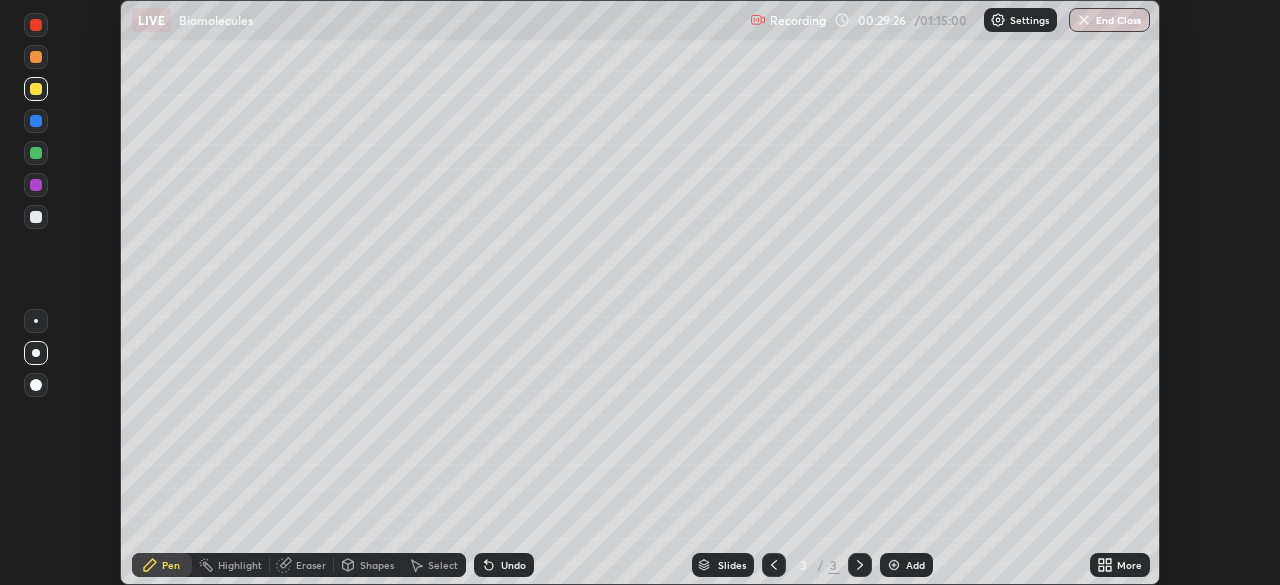 click 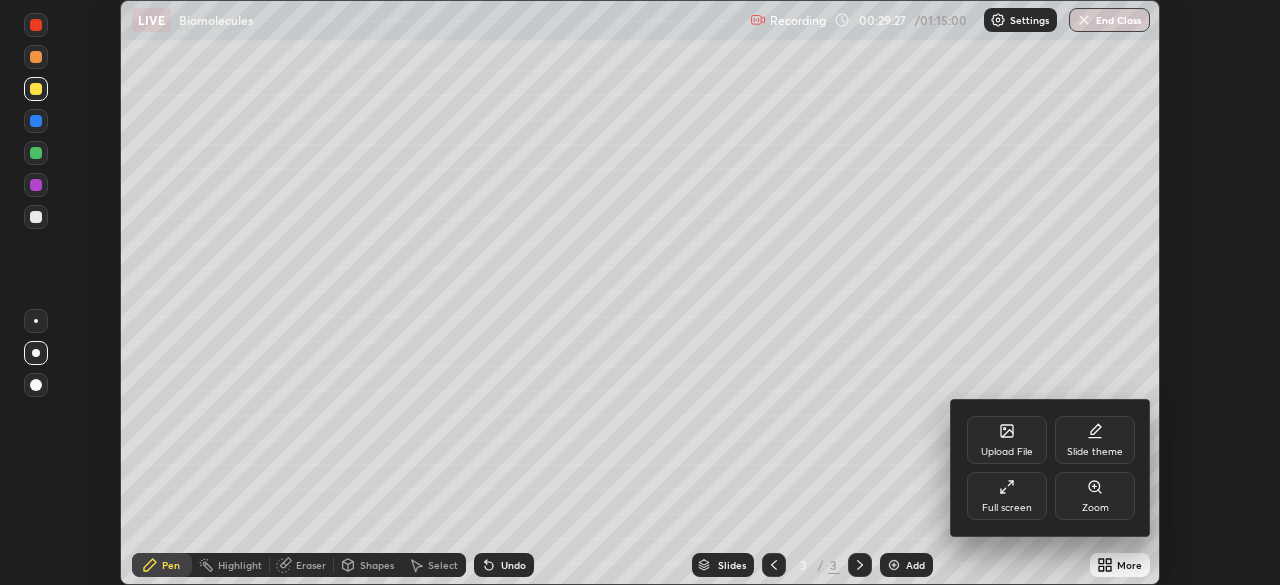 click on "Full screen" at bounding box center (1007, 496) 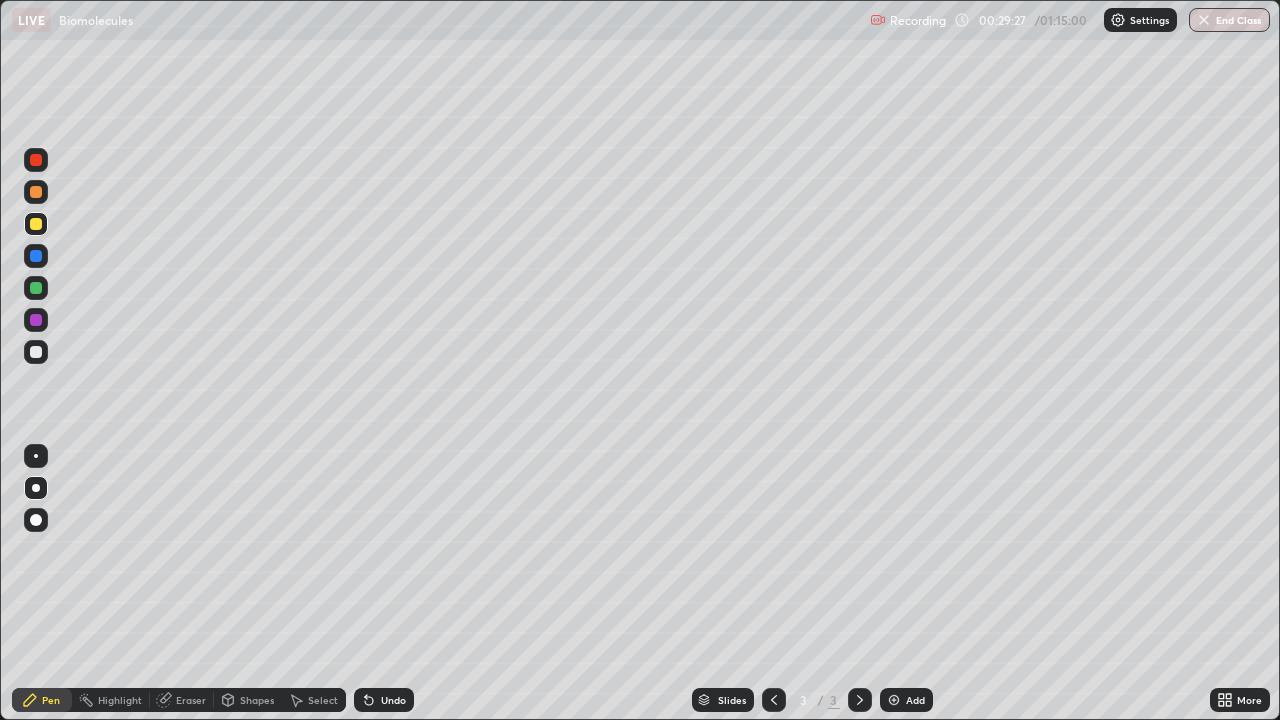 scroll, scrollTop: 99280, scrollLeft: 98720, axis: both 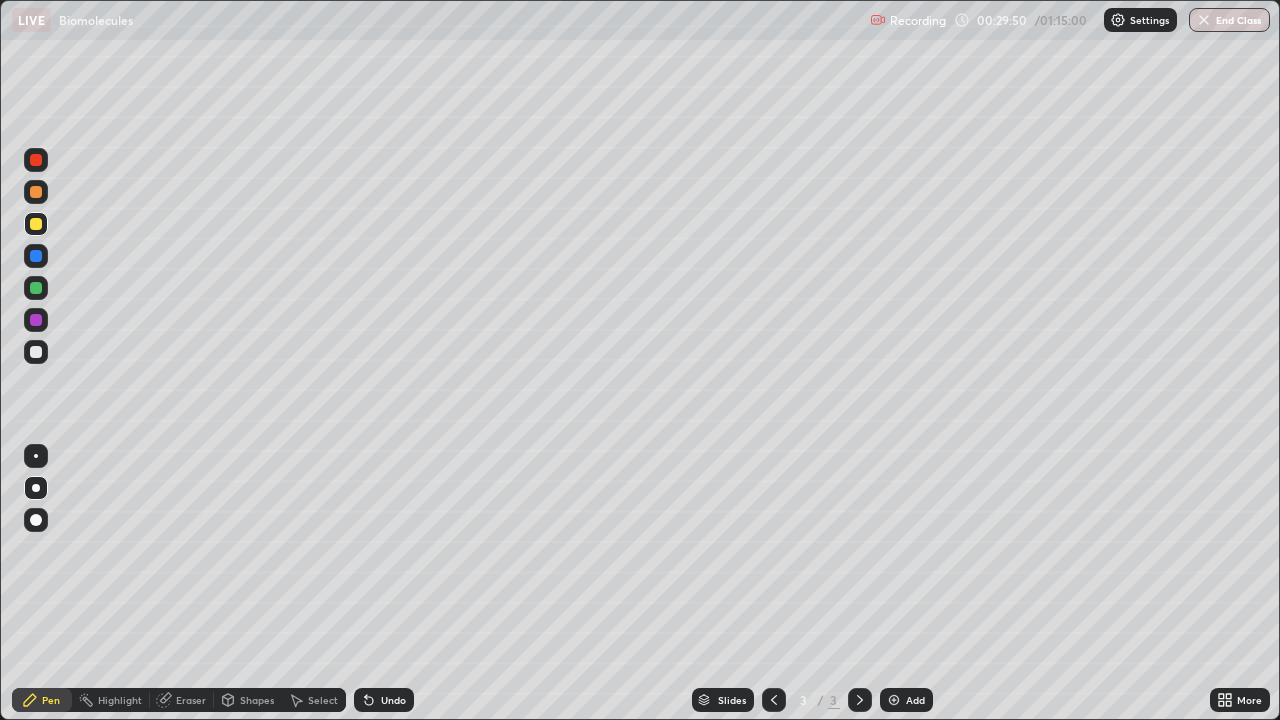 click at bounding box center (894, 700) 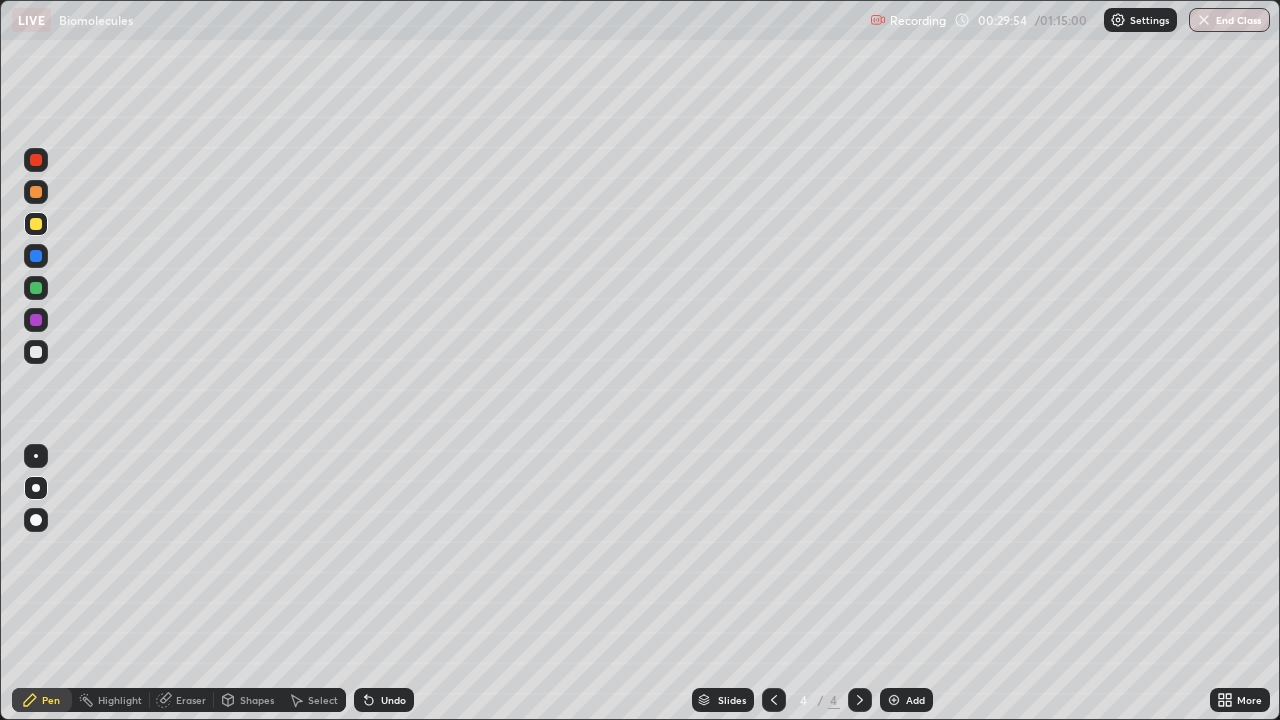 click at bounding box center (36, 352) 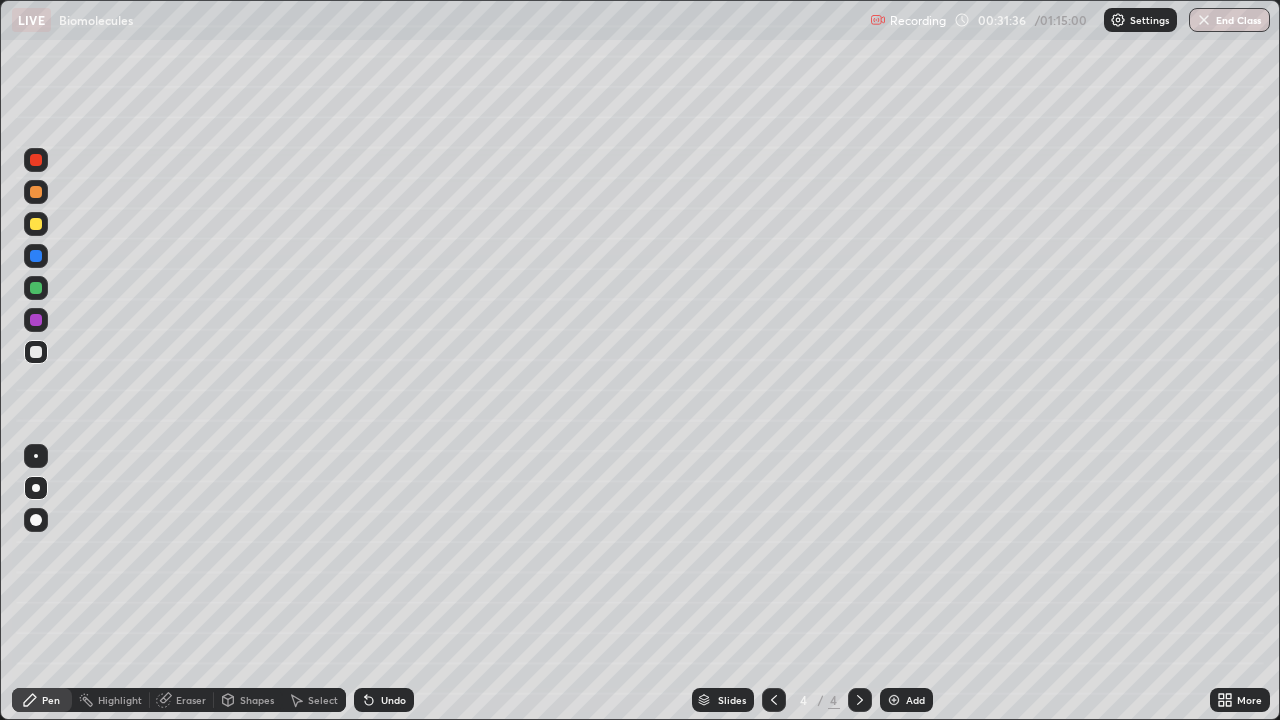 click at bounding box center (36, 224) 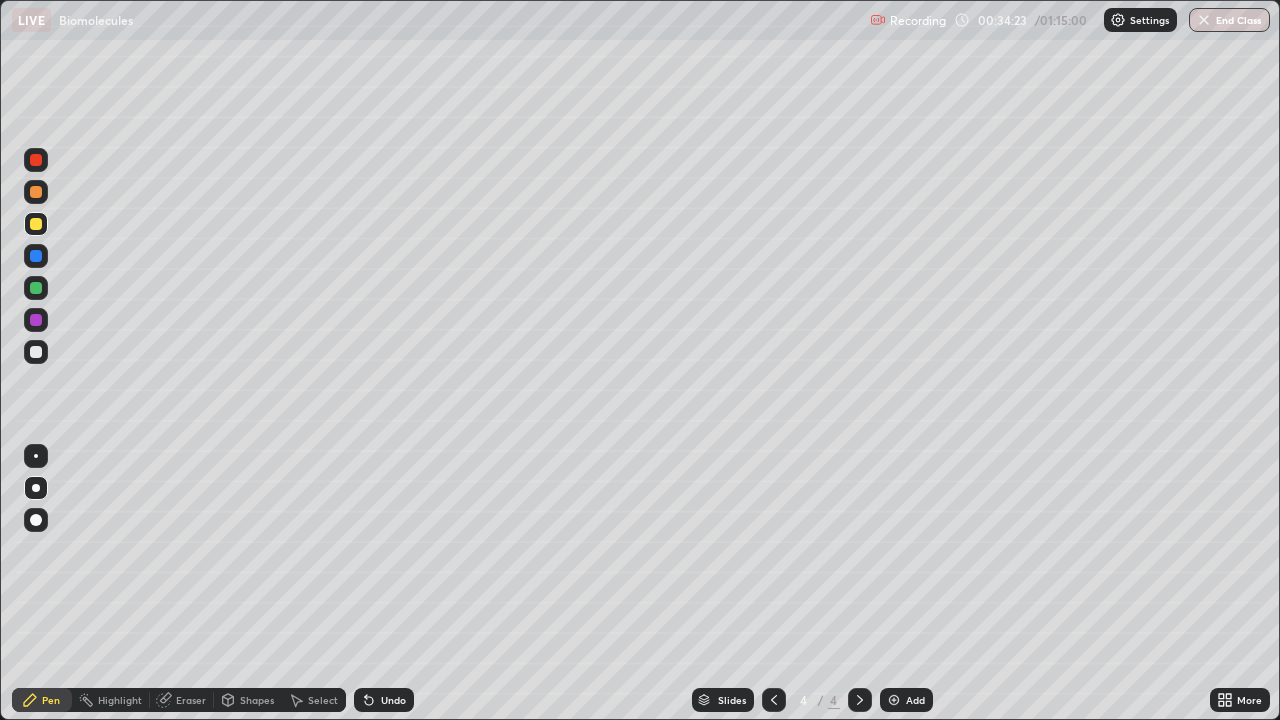 click 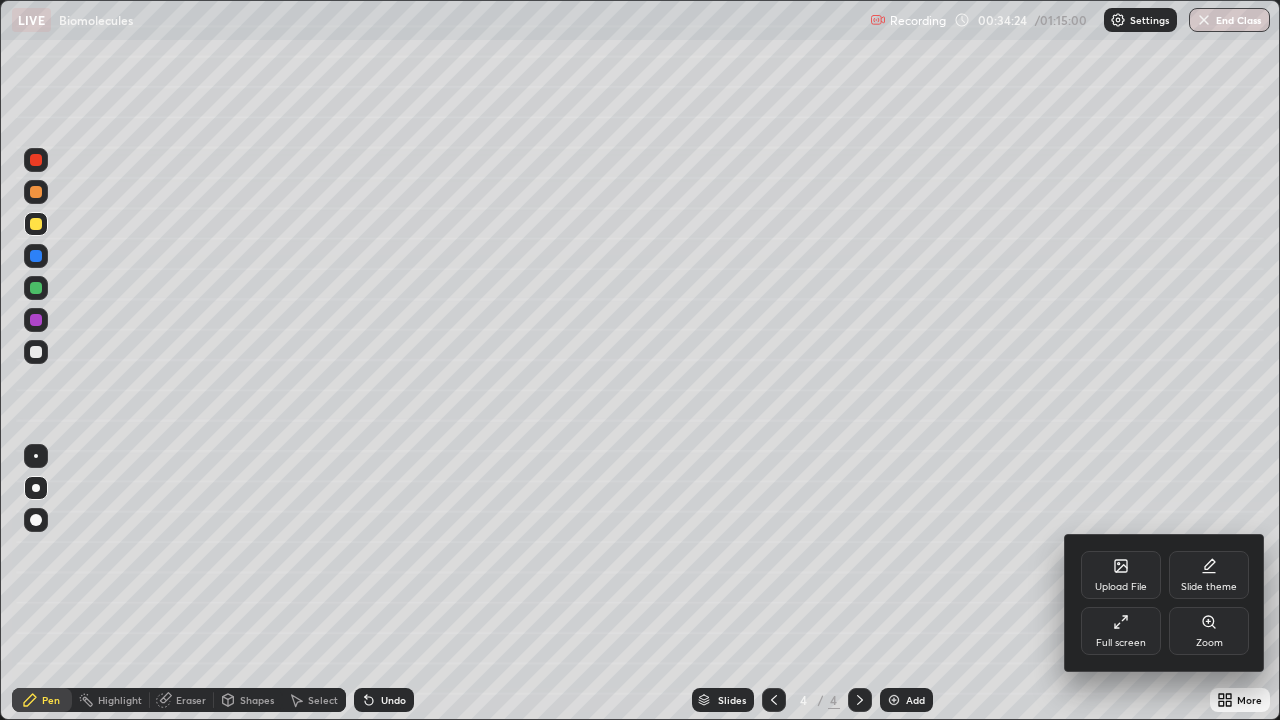 click on "Full screen" at bounding box center (1121, 631) 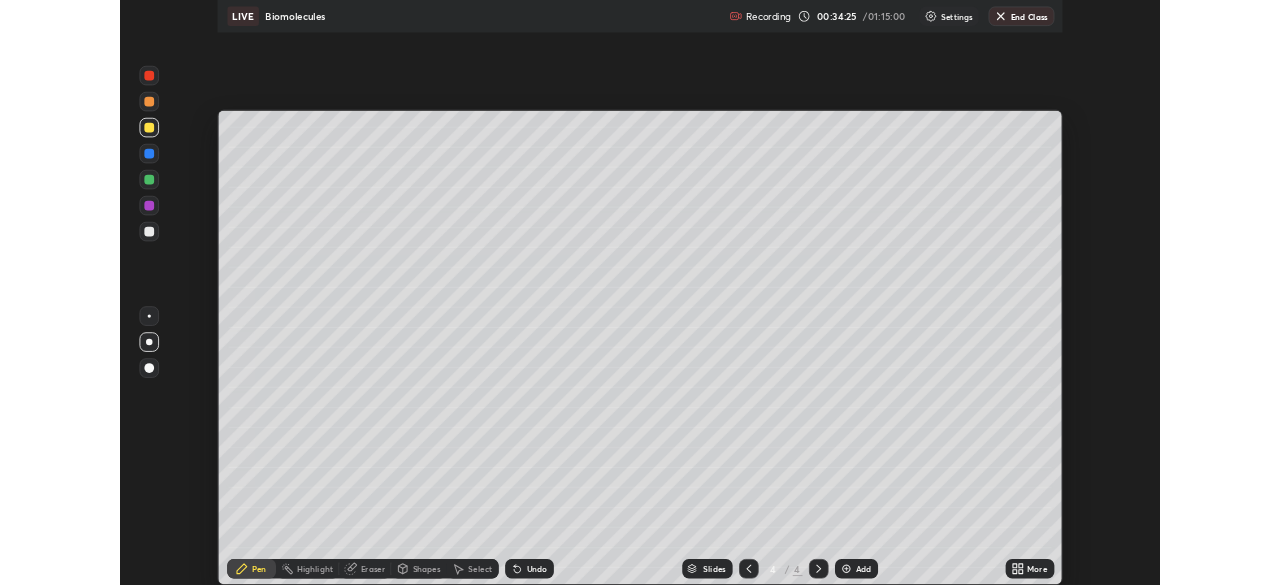 scroll, scrollTop: 585, scrollLeft: 1280, axis: both 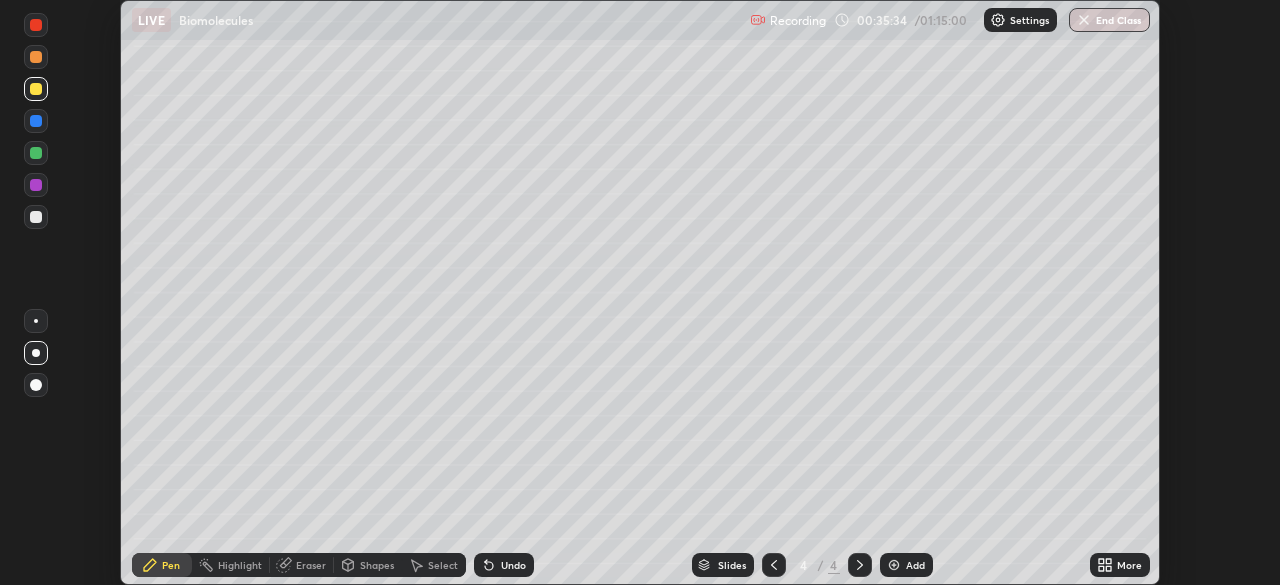 click 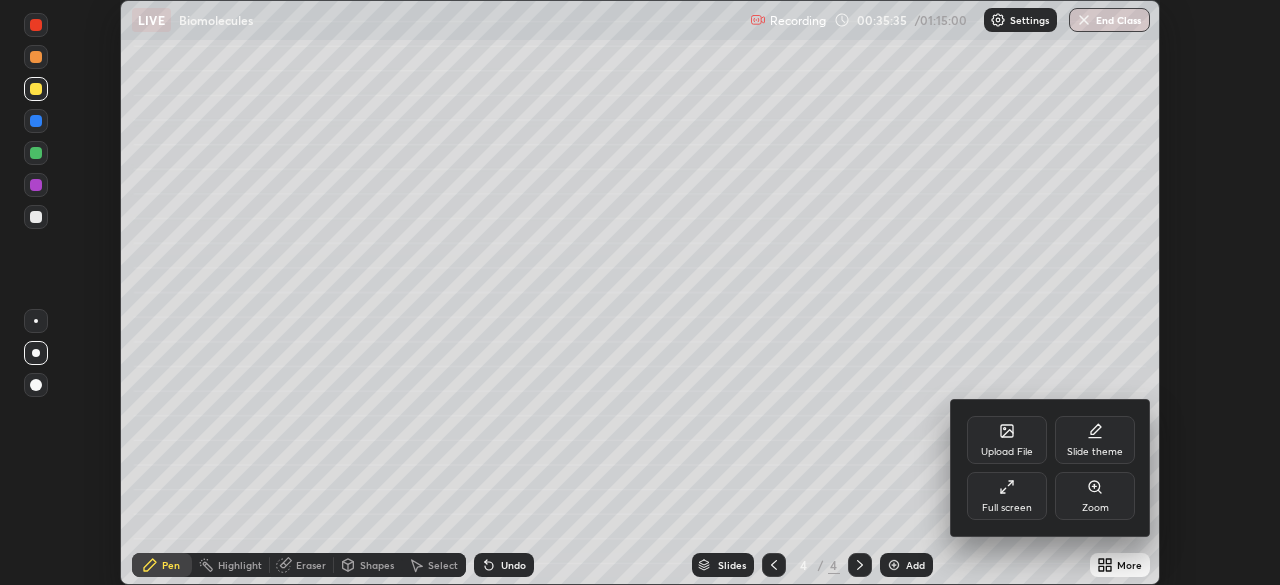 click on "Full screen" at bounding box center (1007, 496) 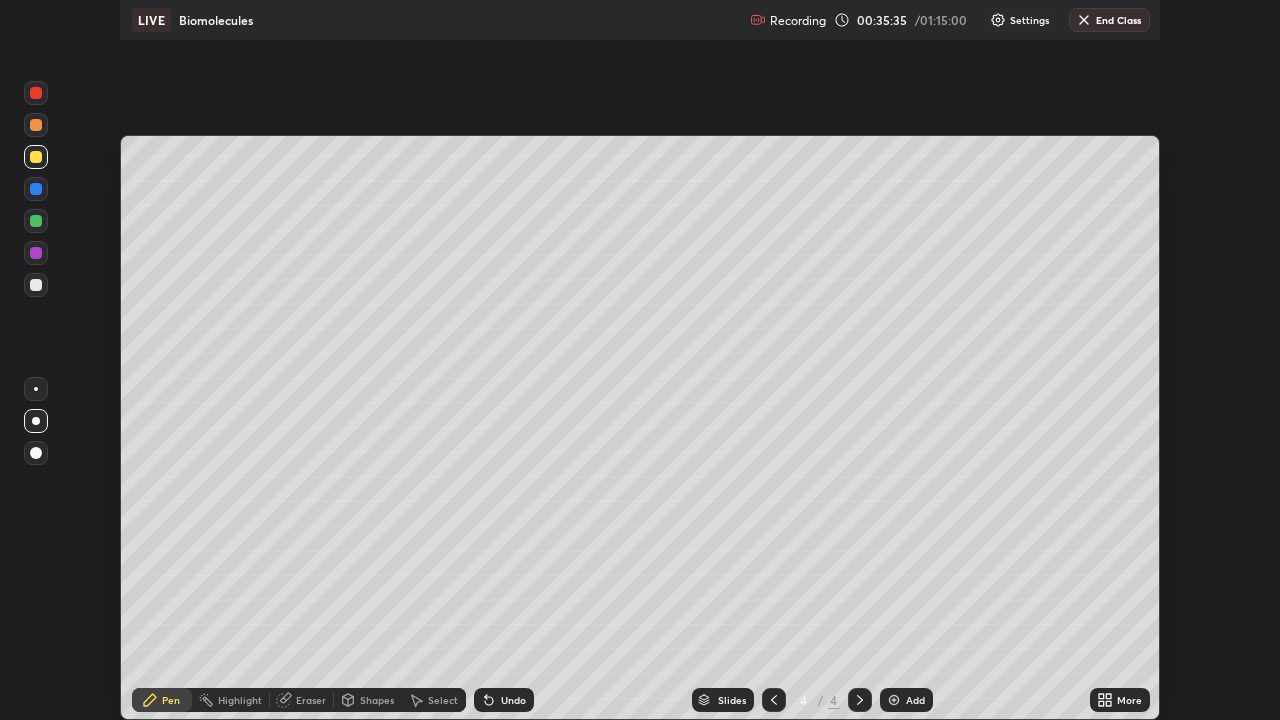 scroll, scrollTop: 99280, scrollLeft: 98720, axis: both 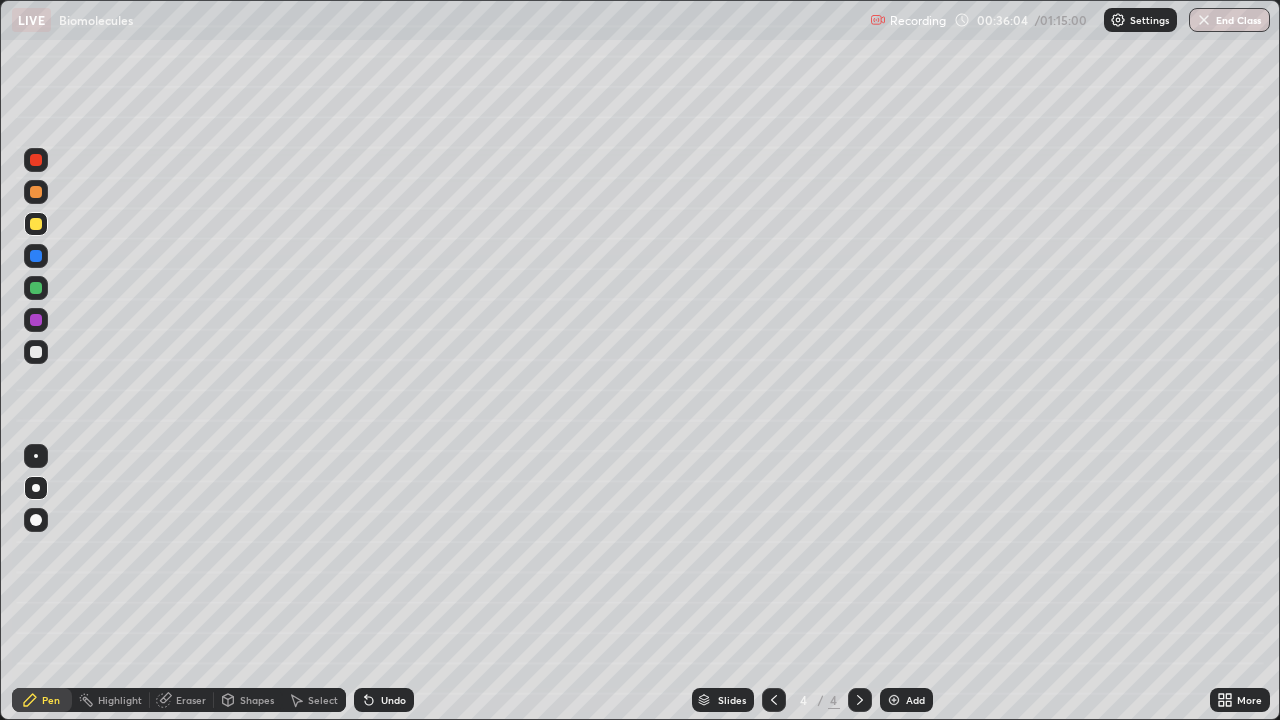 click at bounding box center (36, 352) 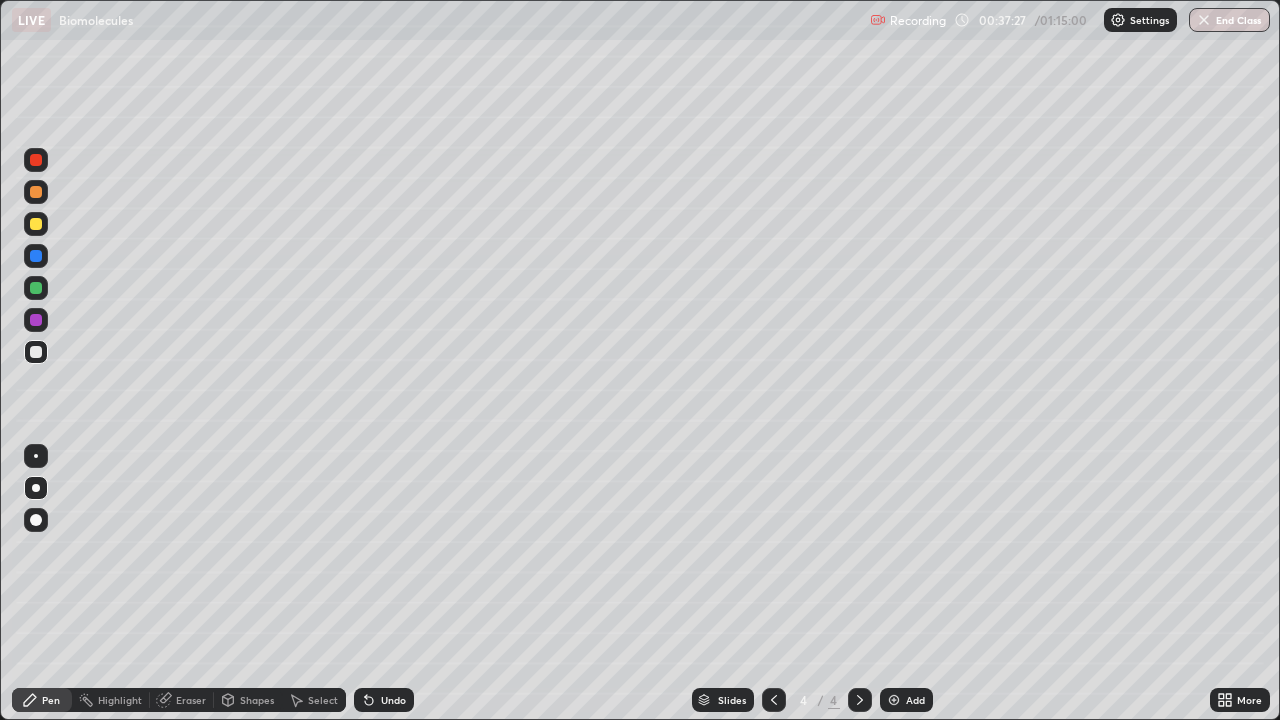 click on "Eraser" at bounding box center [191, 700] 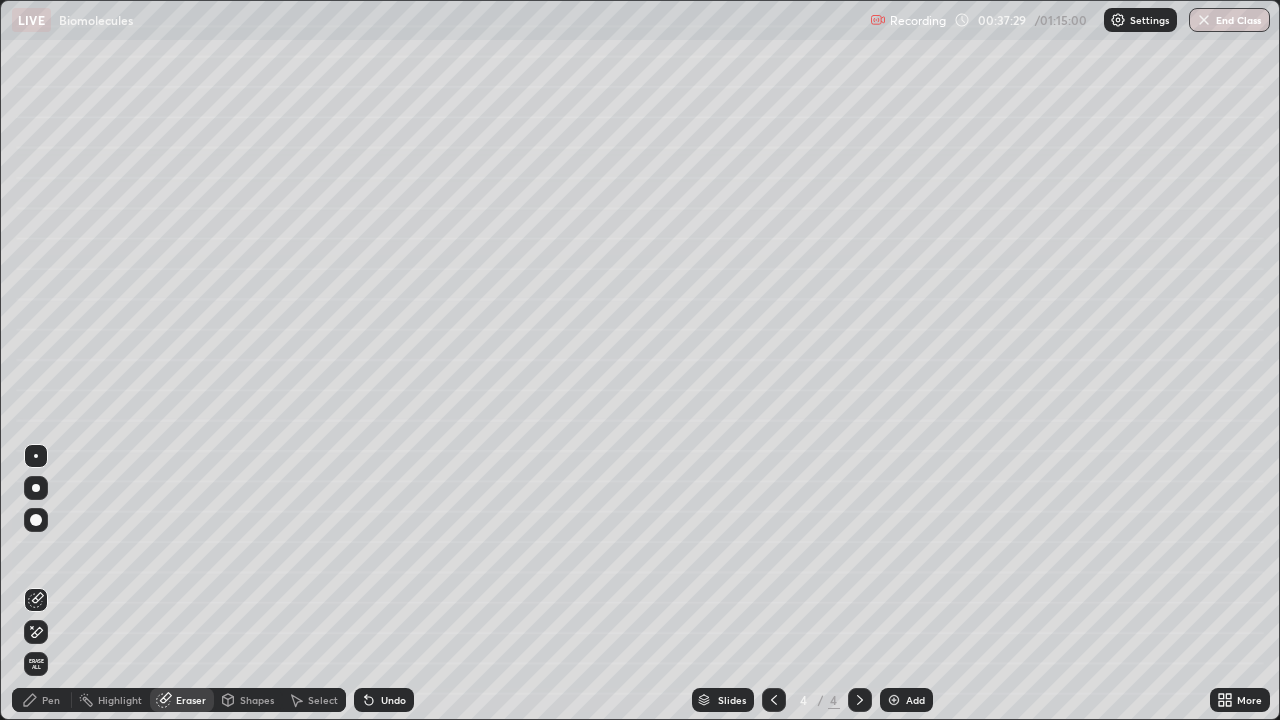 click on "Erase all" at bounding box center (36, 664) 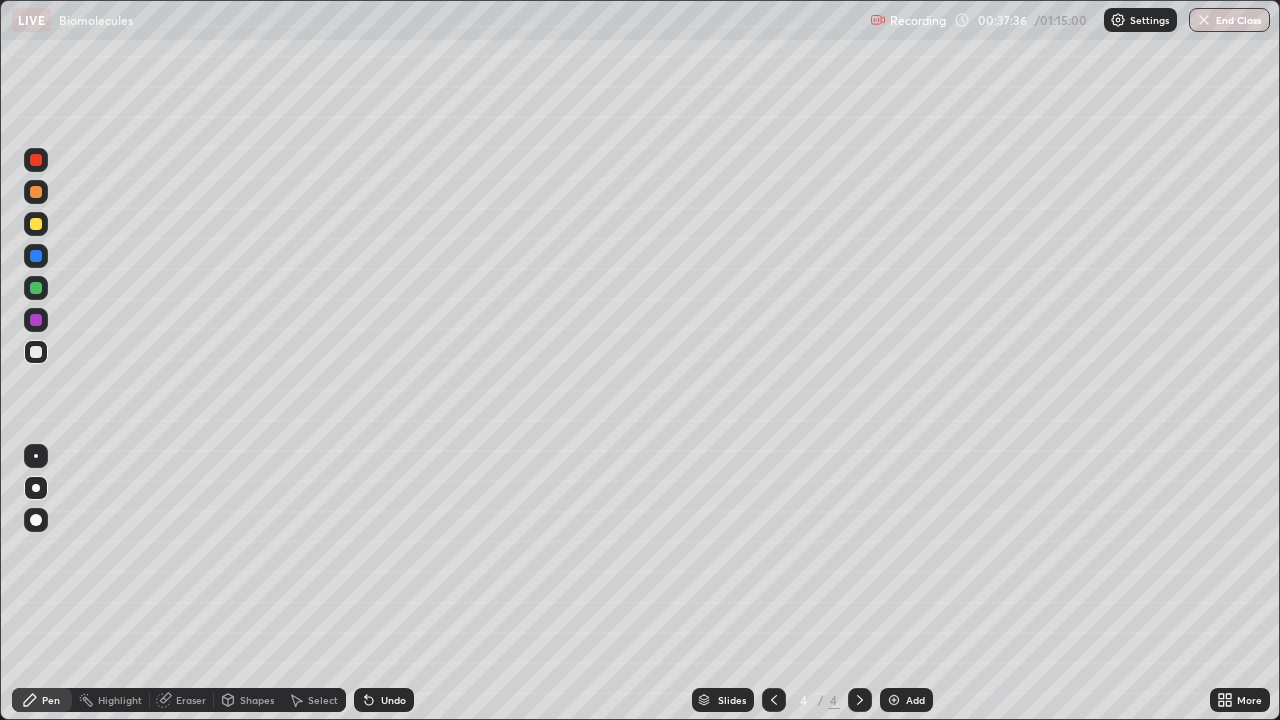 click on "Undo" at bounding box center [393, 700] 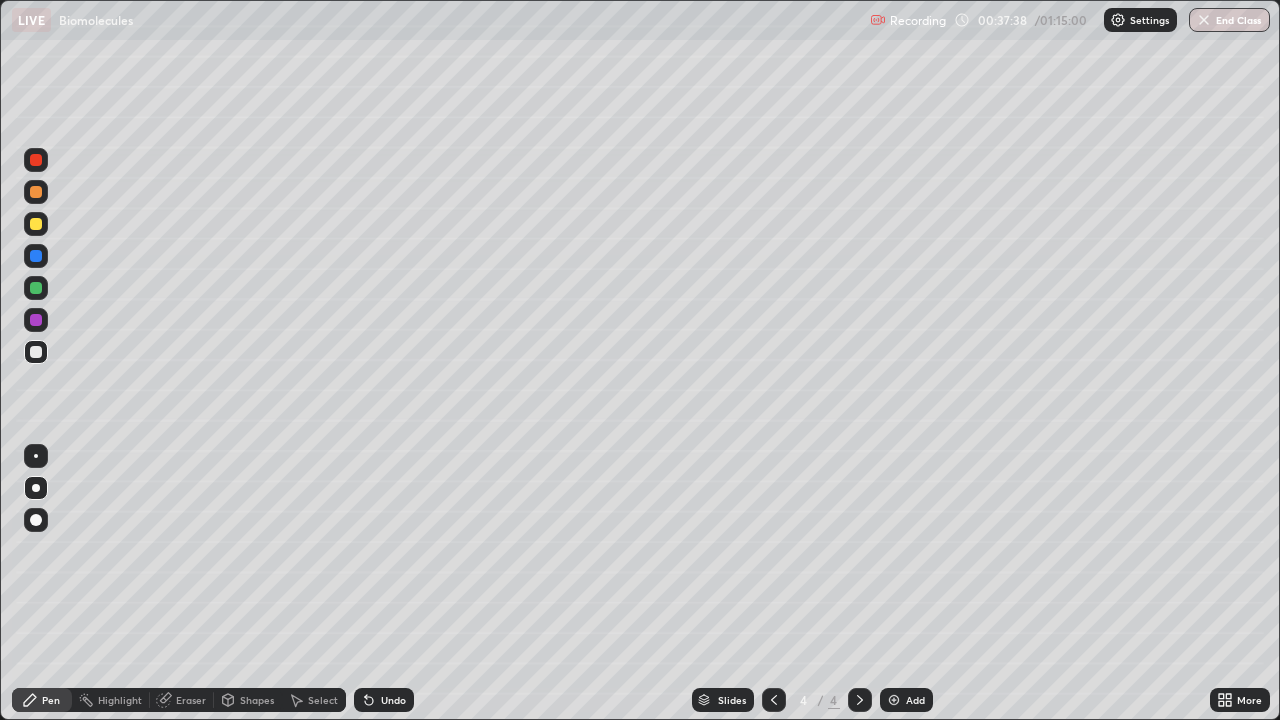 click on "Undo" at bounding box center [384, 700] 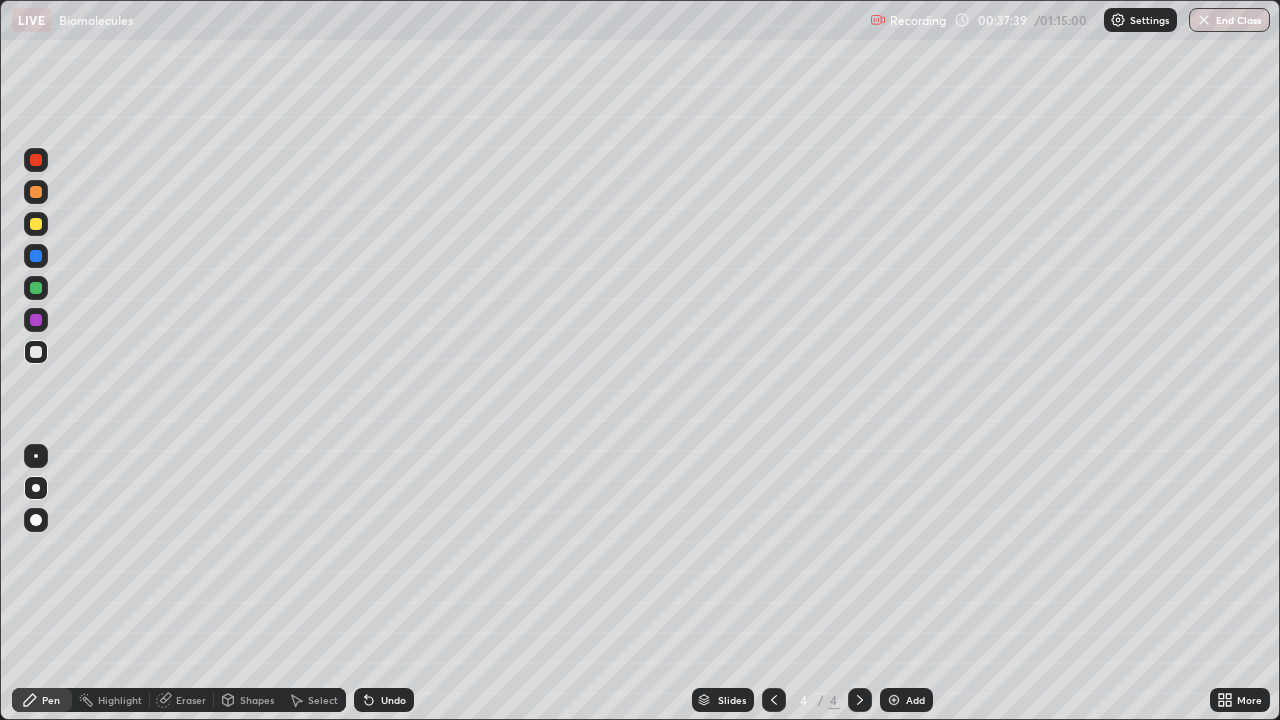 click on "Undo" at bounding box center [384, 700] 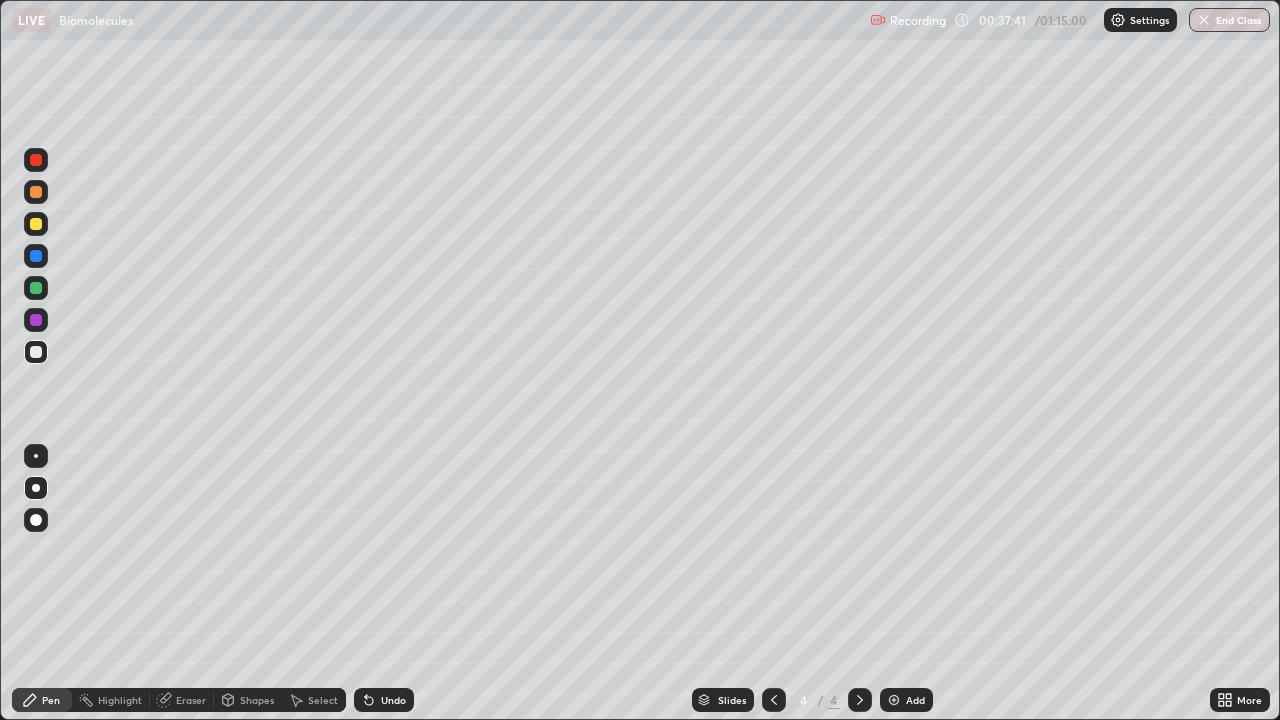 click 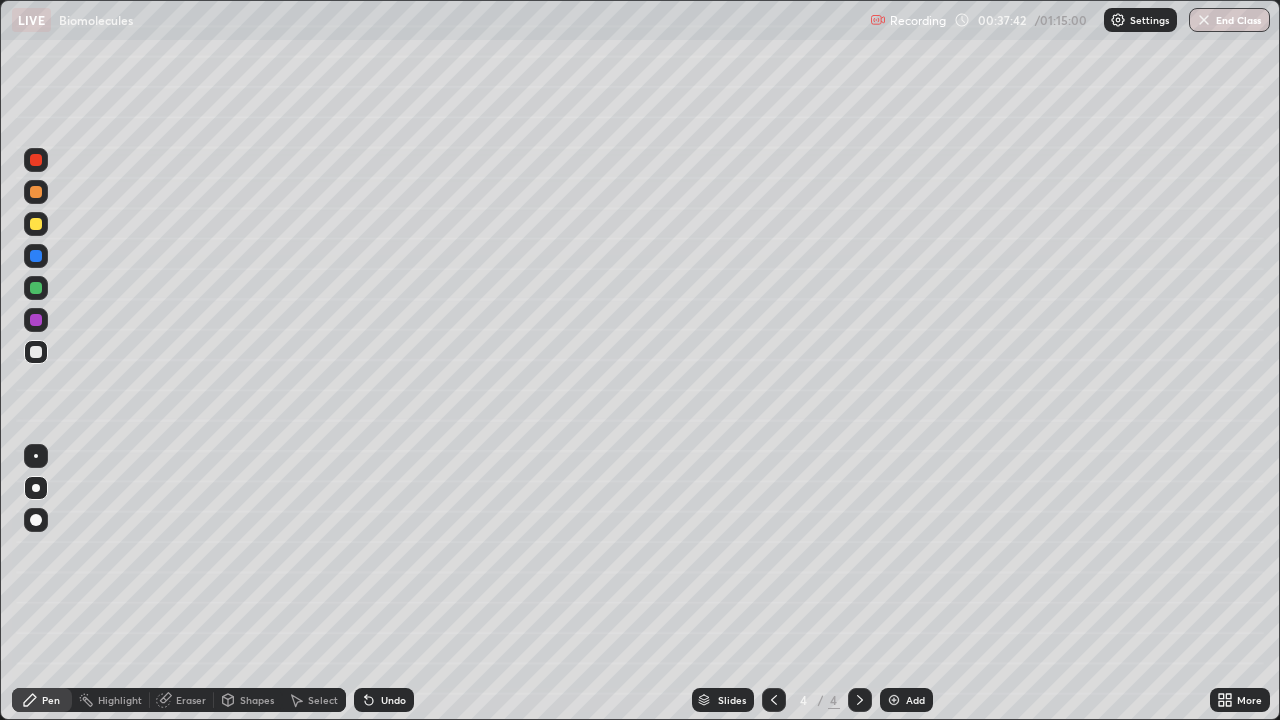 click on "Undo" at bounding box center (384, 700) 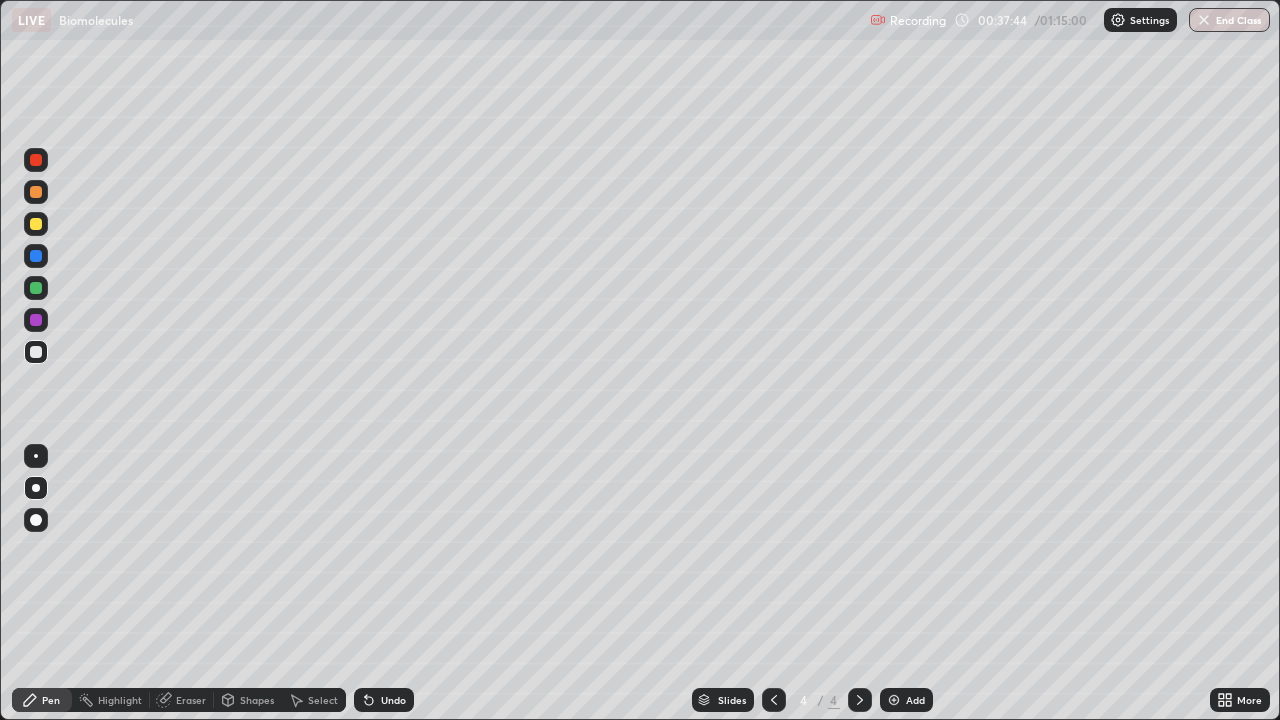 click 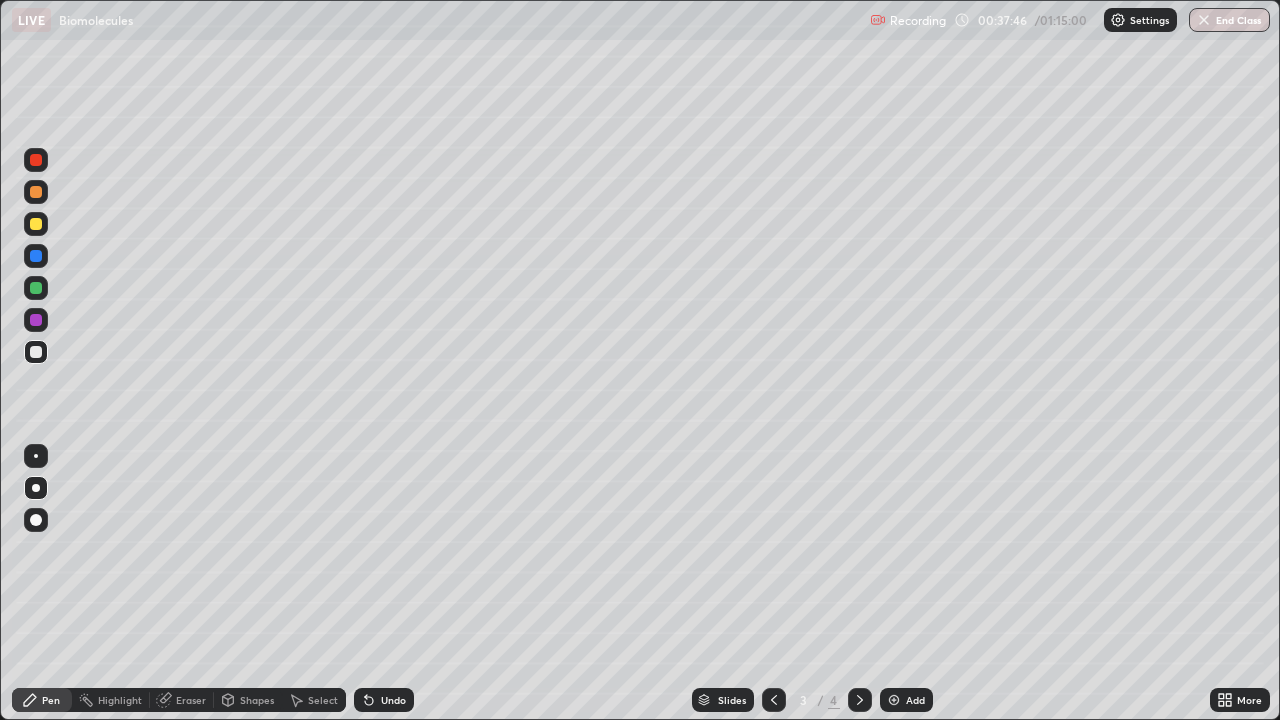 click at bounding box center (860, 700) 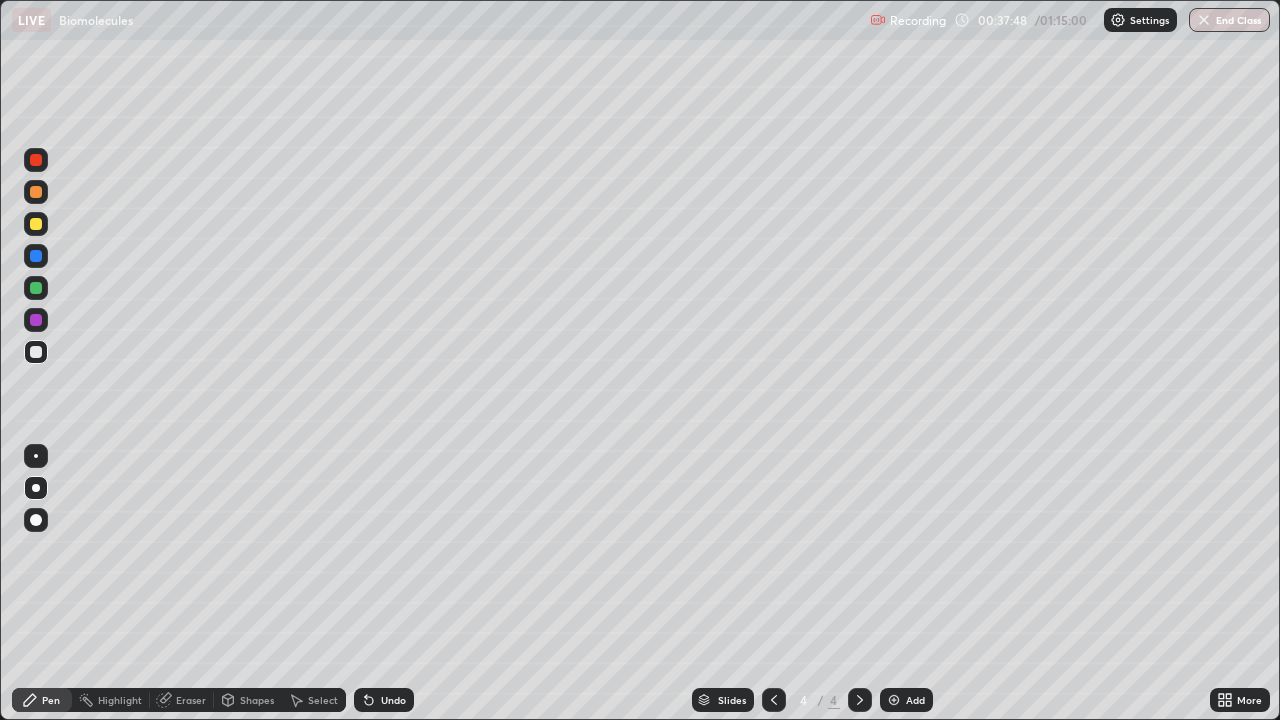 click at bounding box center (774, 700) 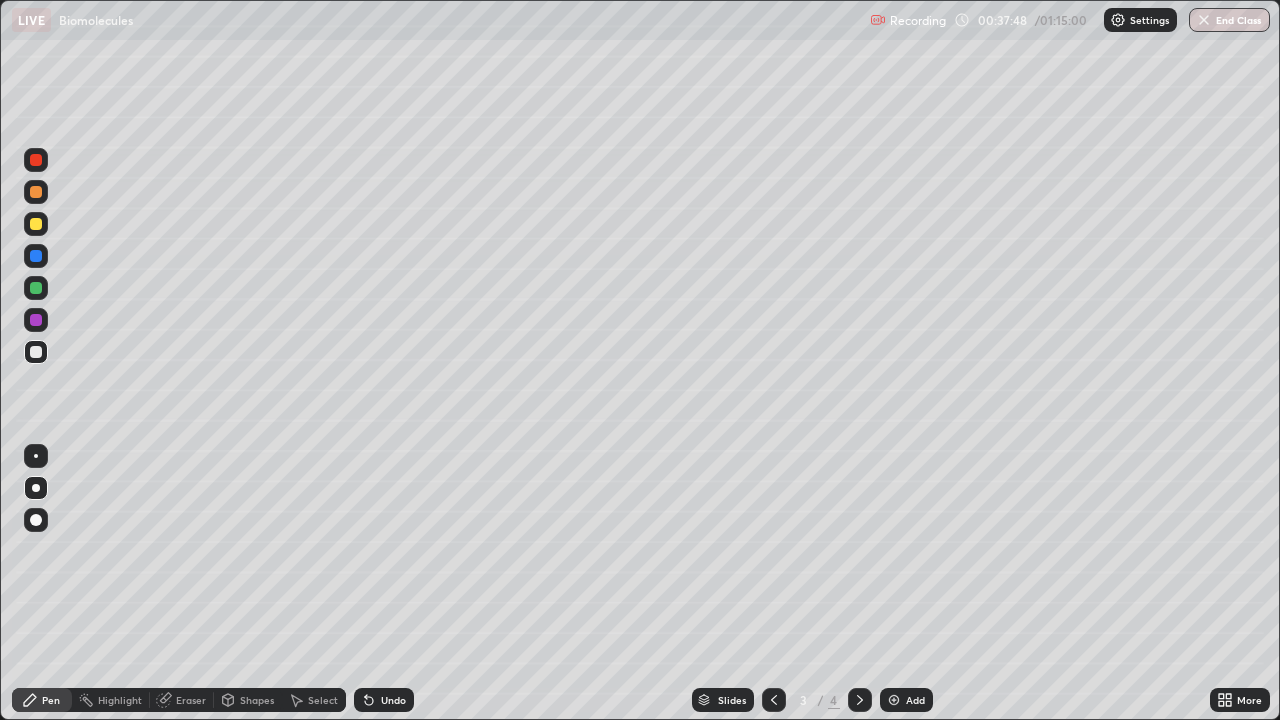 click at bounding box center (774, 700) 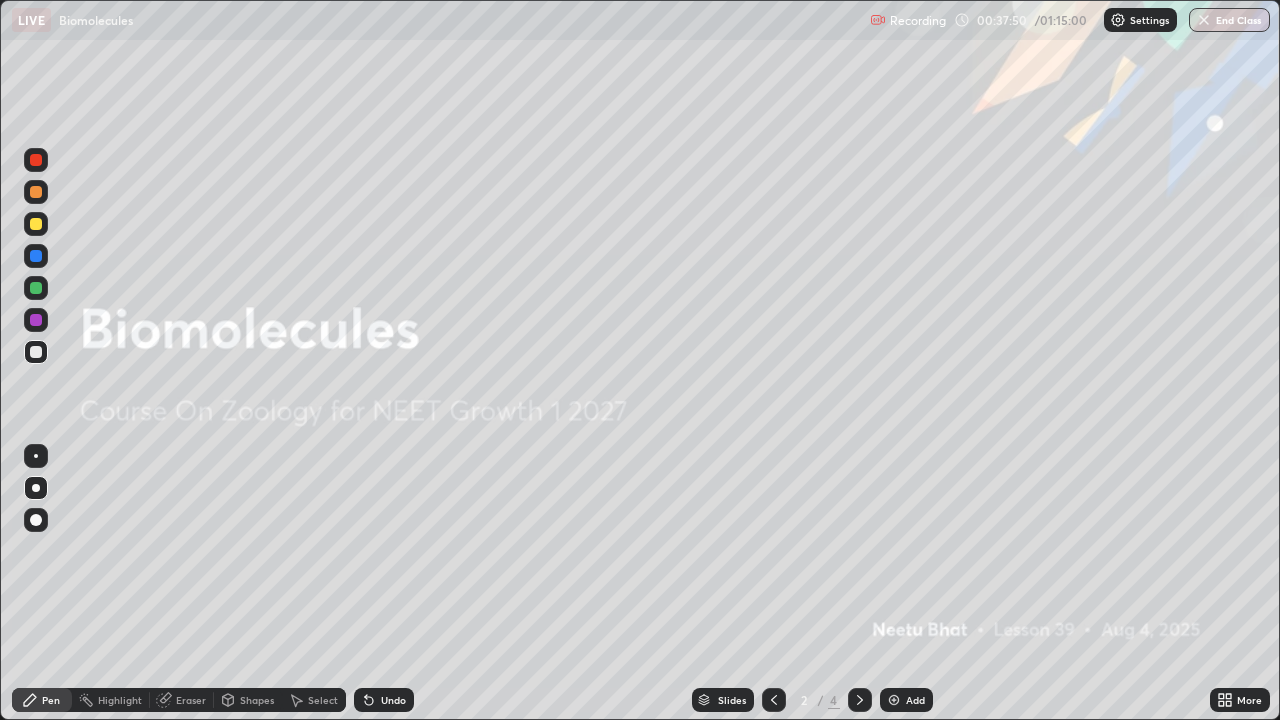 click 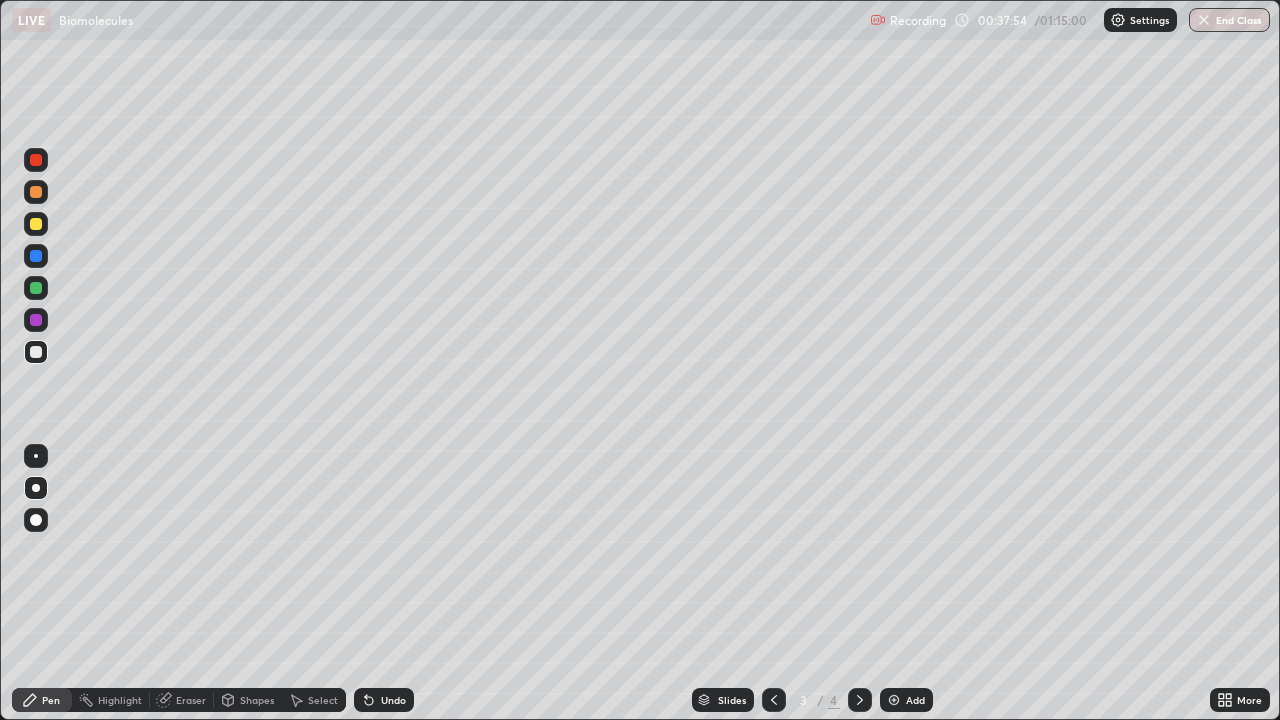 click 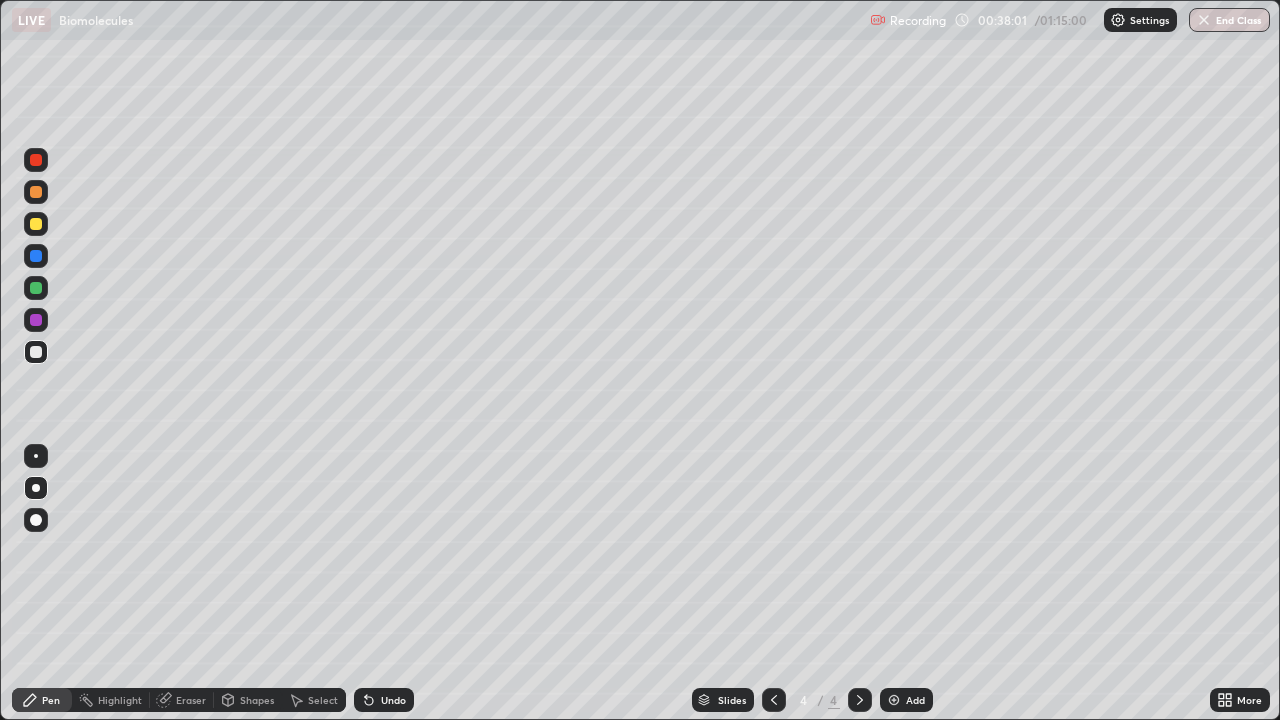 click at bounding box center (36, 488) 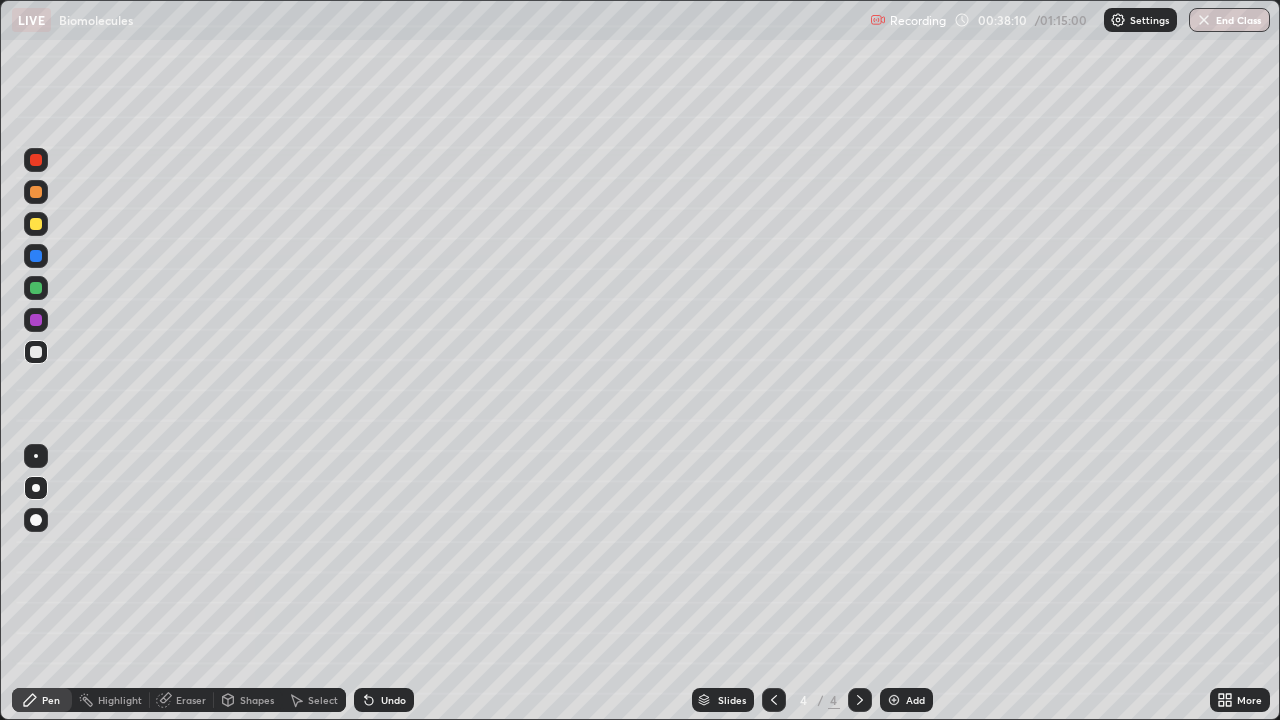 click at bounding box center [36, 224] 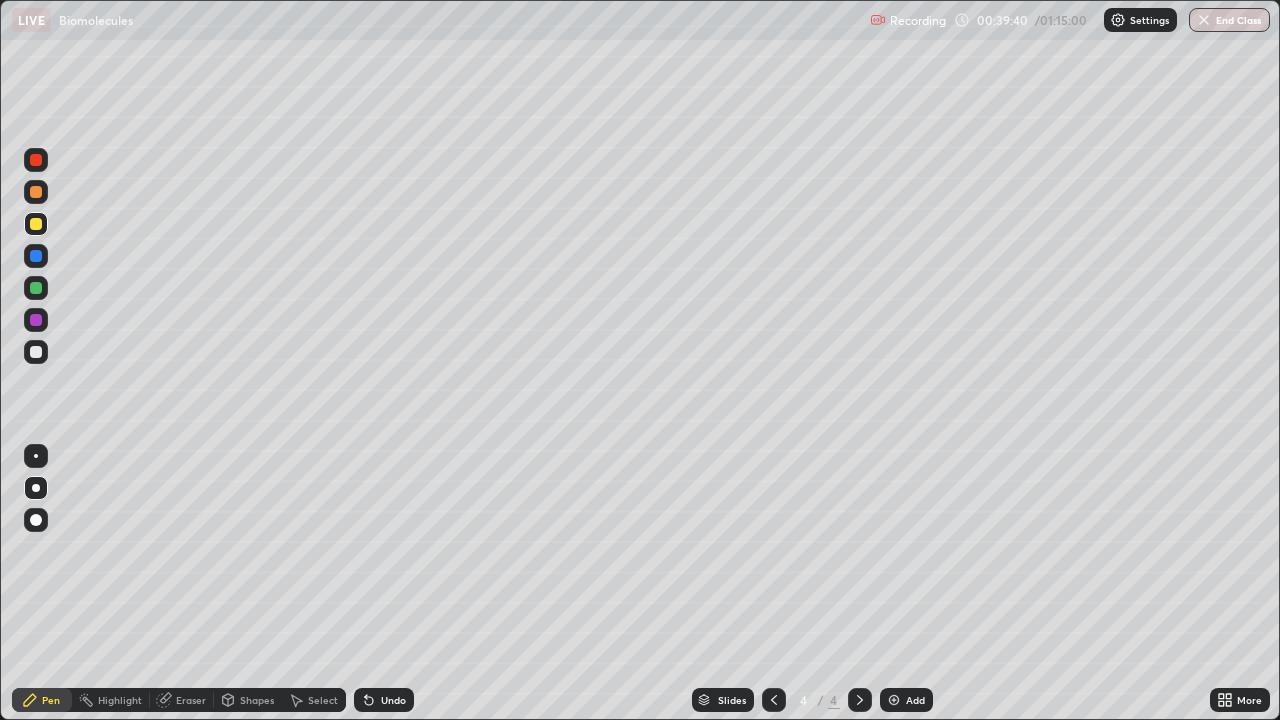 click at bounding box center (894, 700) 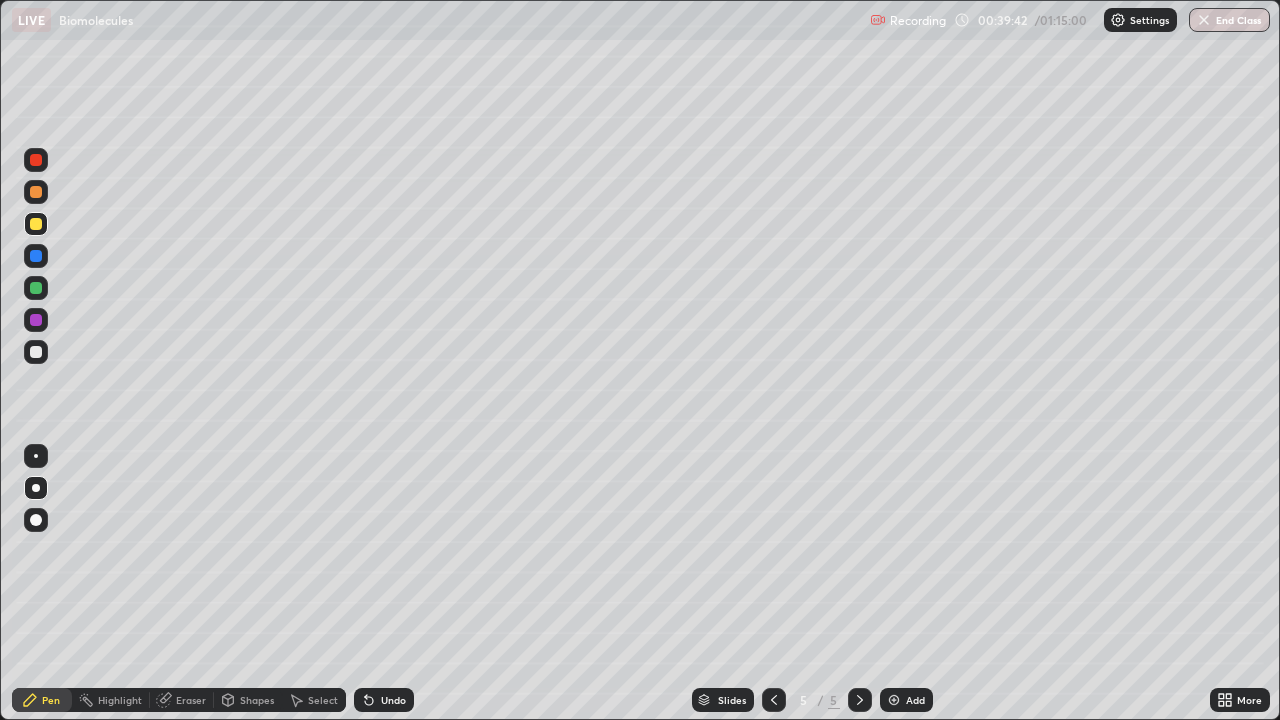 click at bounding box center (36, 352) 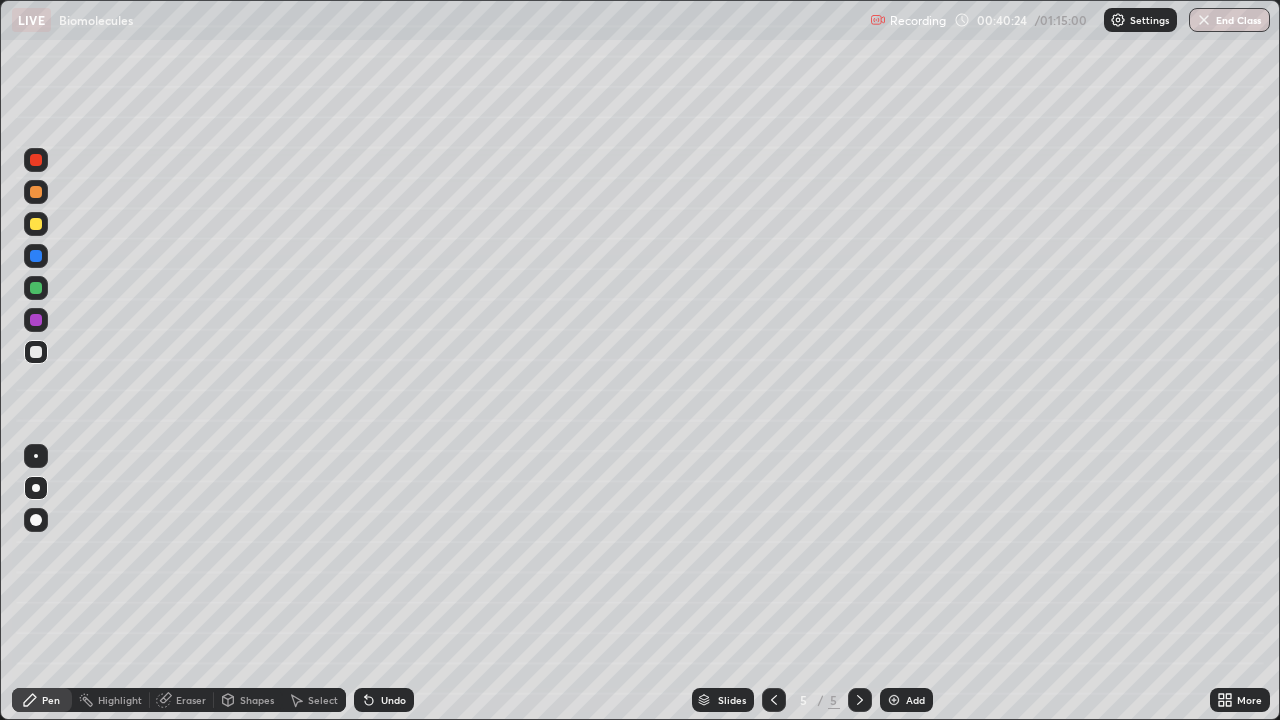 click at bounding box center (36, 224) 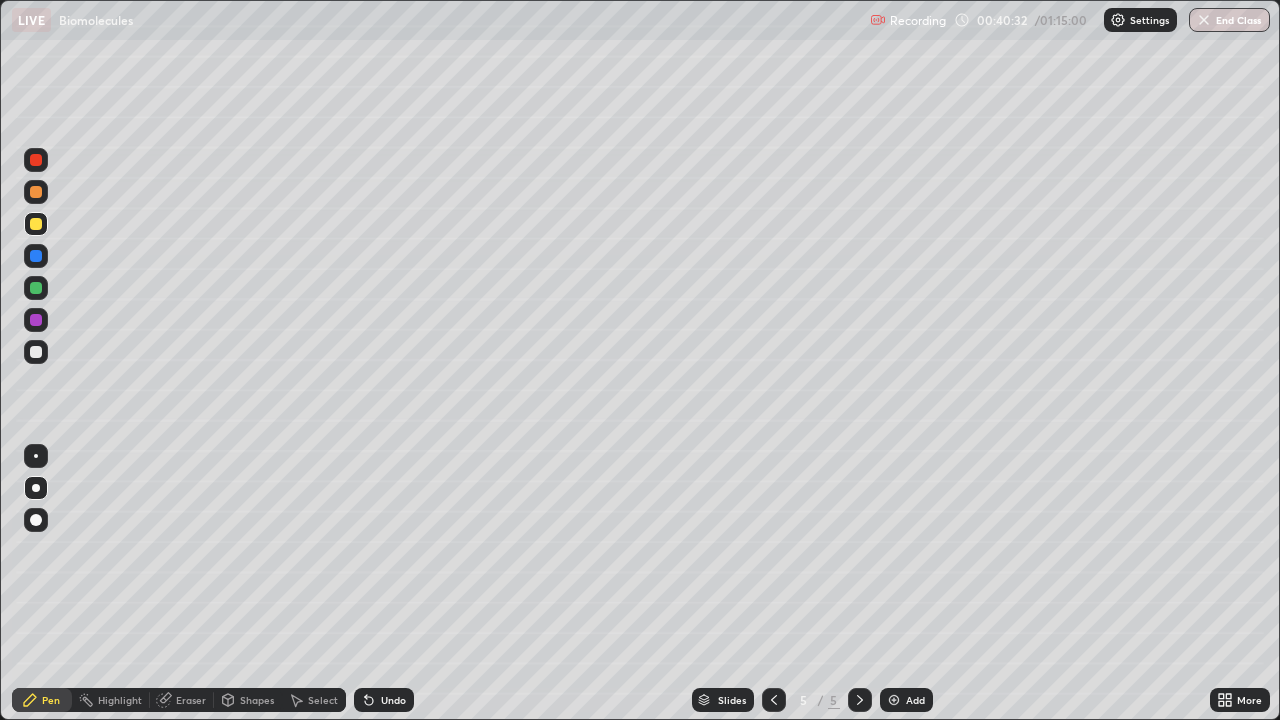 click at bounding box center (36, 256) 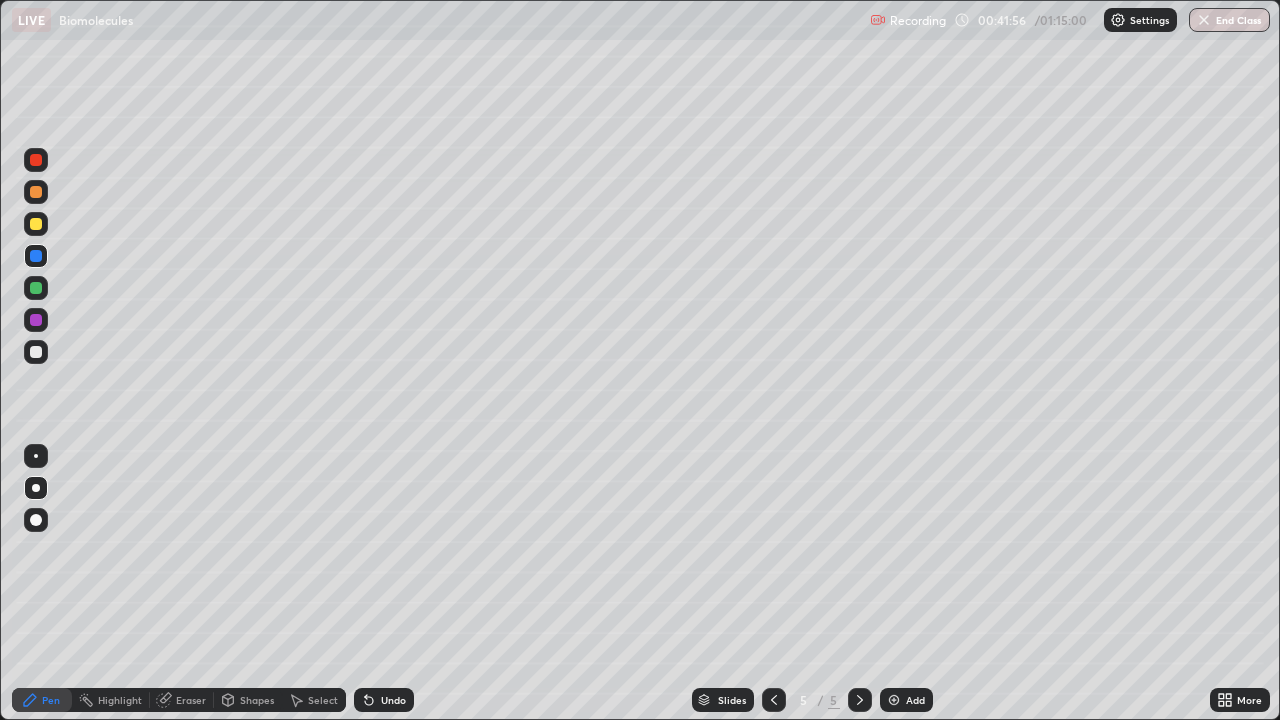 click on "Eraser" at bounding box center [191, 700] 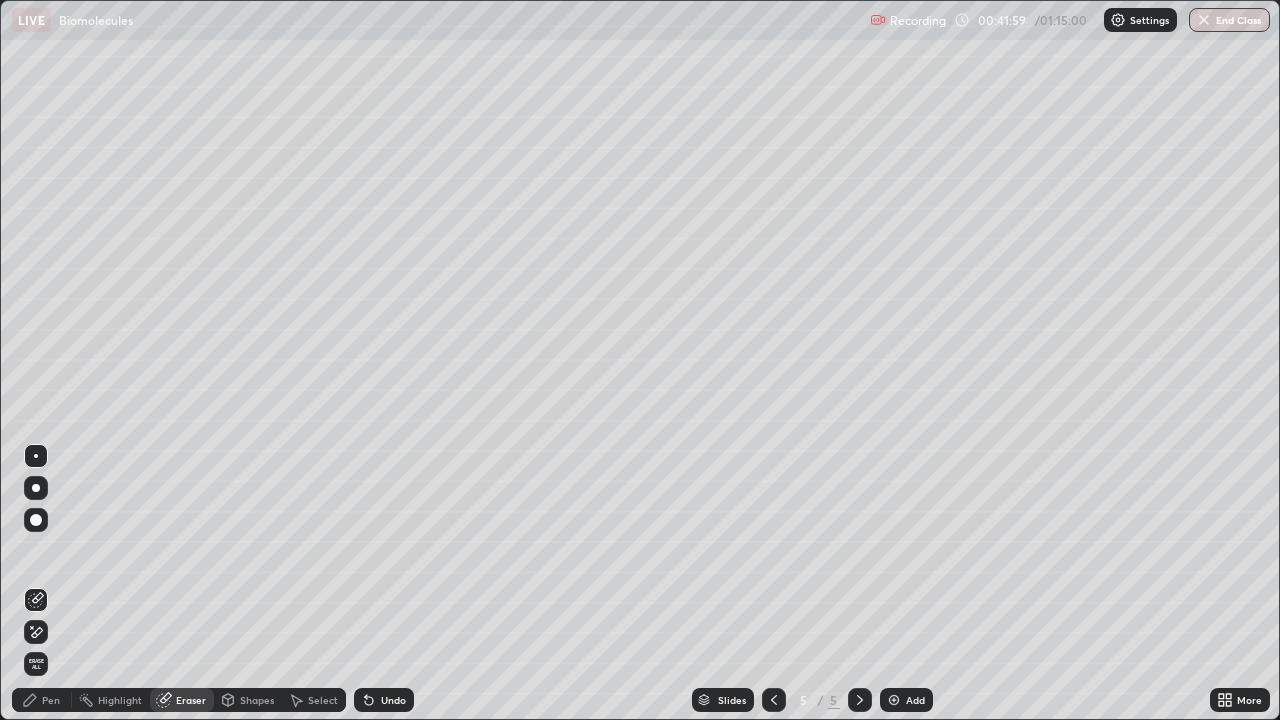 click on "Pen" at bounding box center [51, 700] 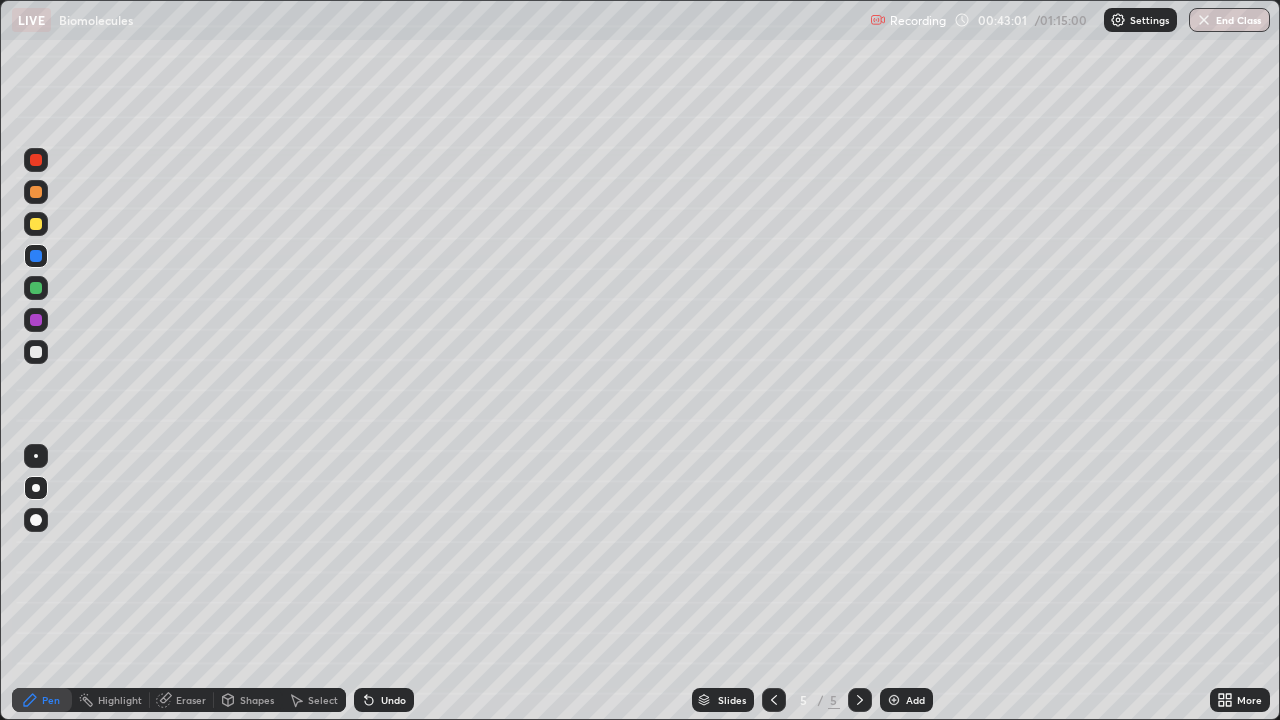click at bounding box center [36, 288] 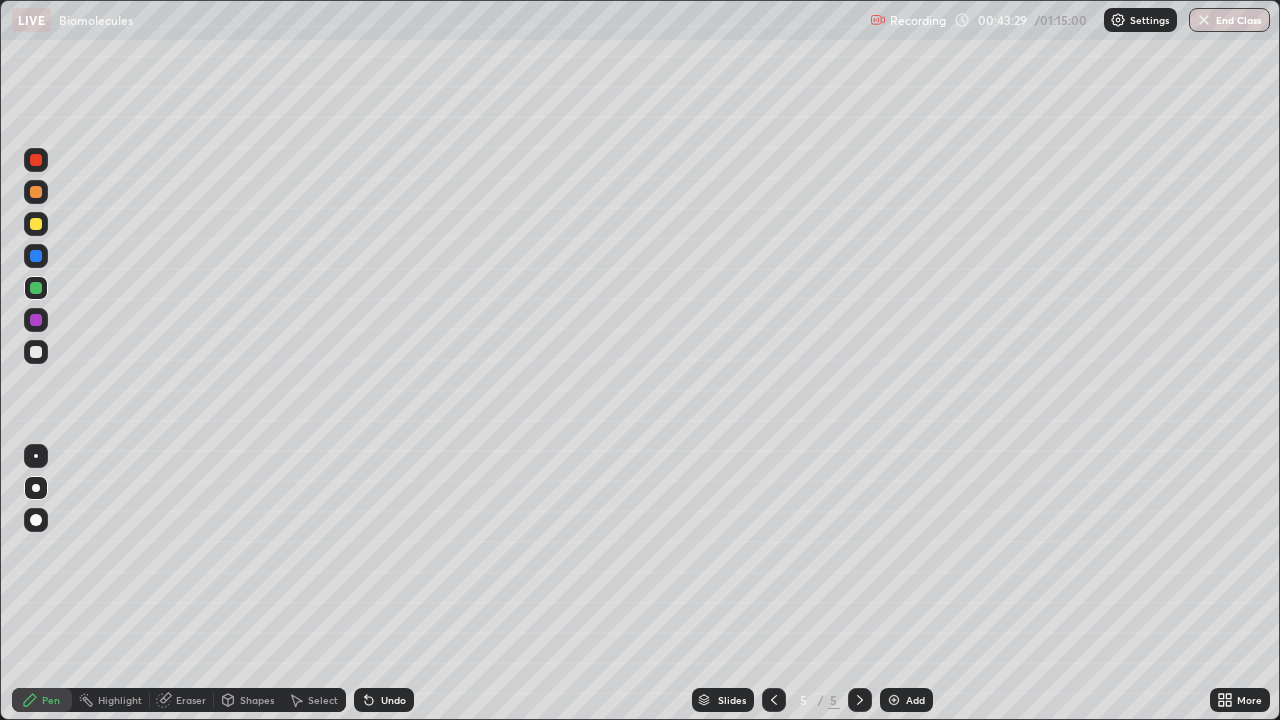 click at bounding box center [36, 352] 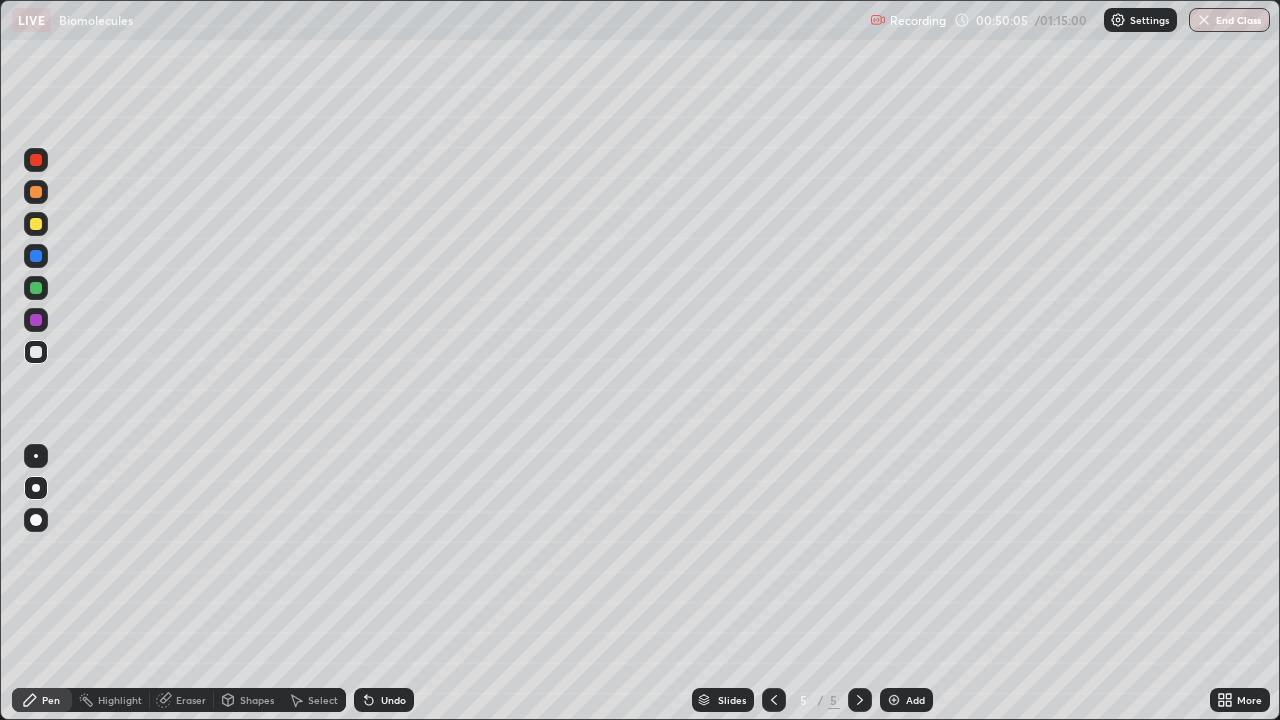 click on "Add" at bounding box center (906, 700) 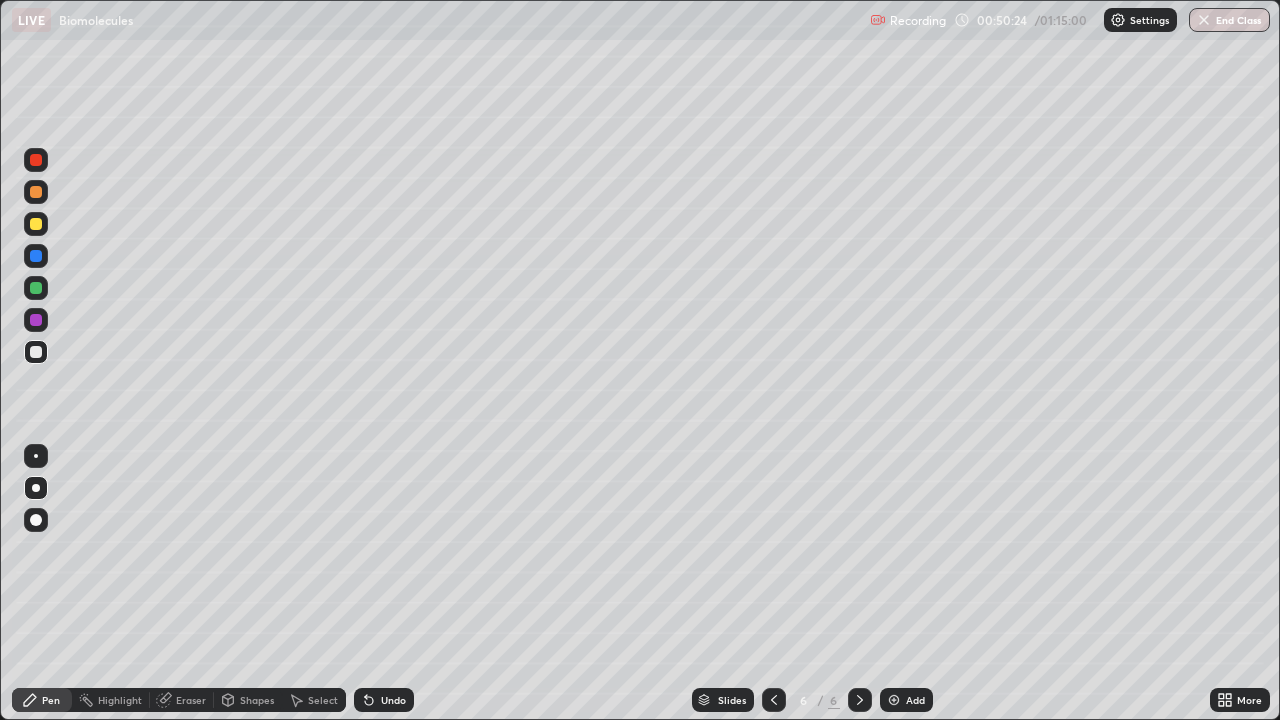 click at bounding box center (36, 224) 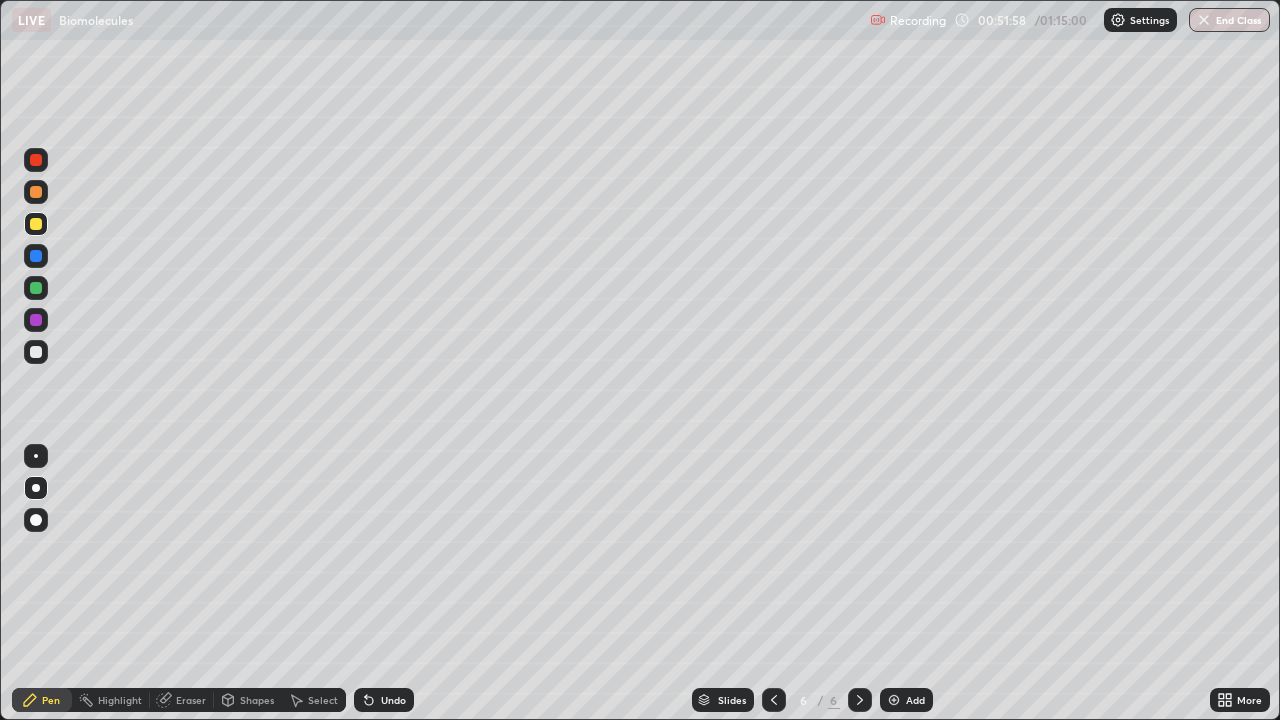 click at bounding box center [36, 256] 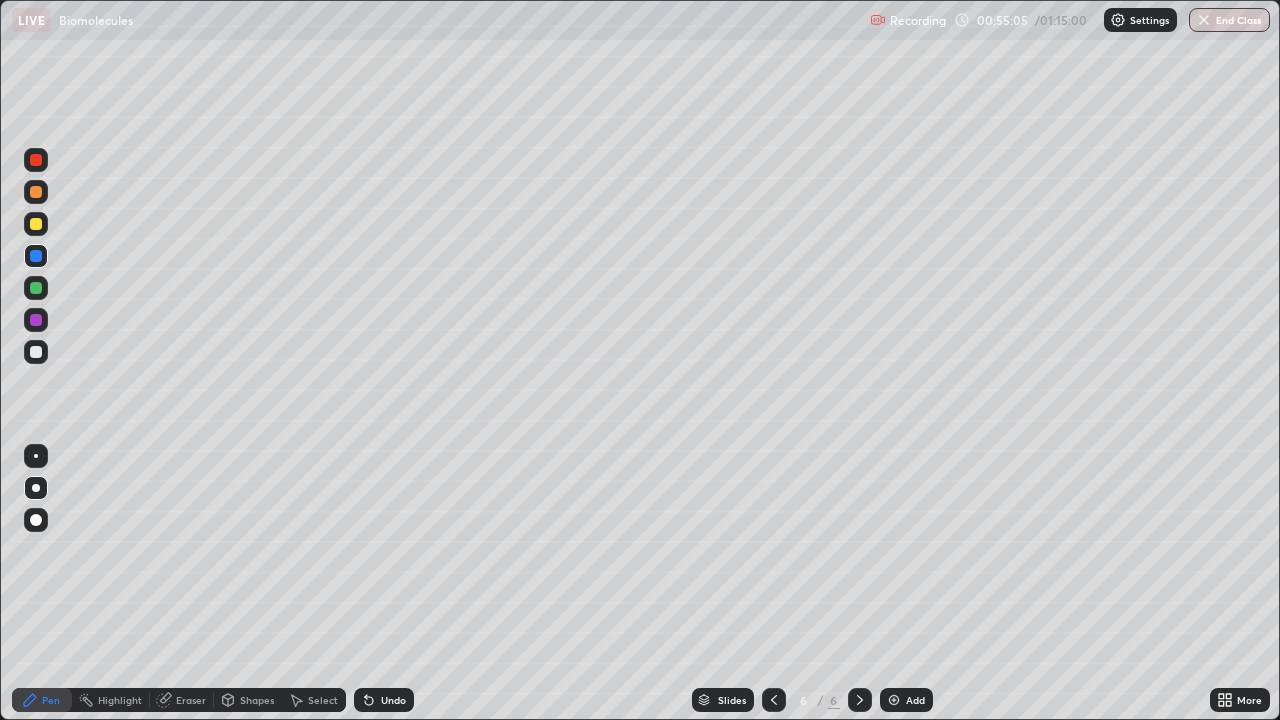 click at bounding box center [36, 352] 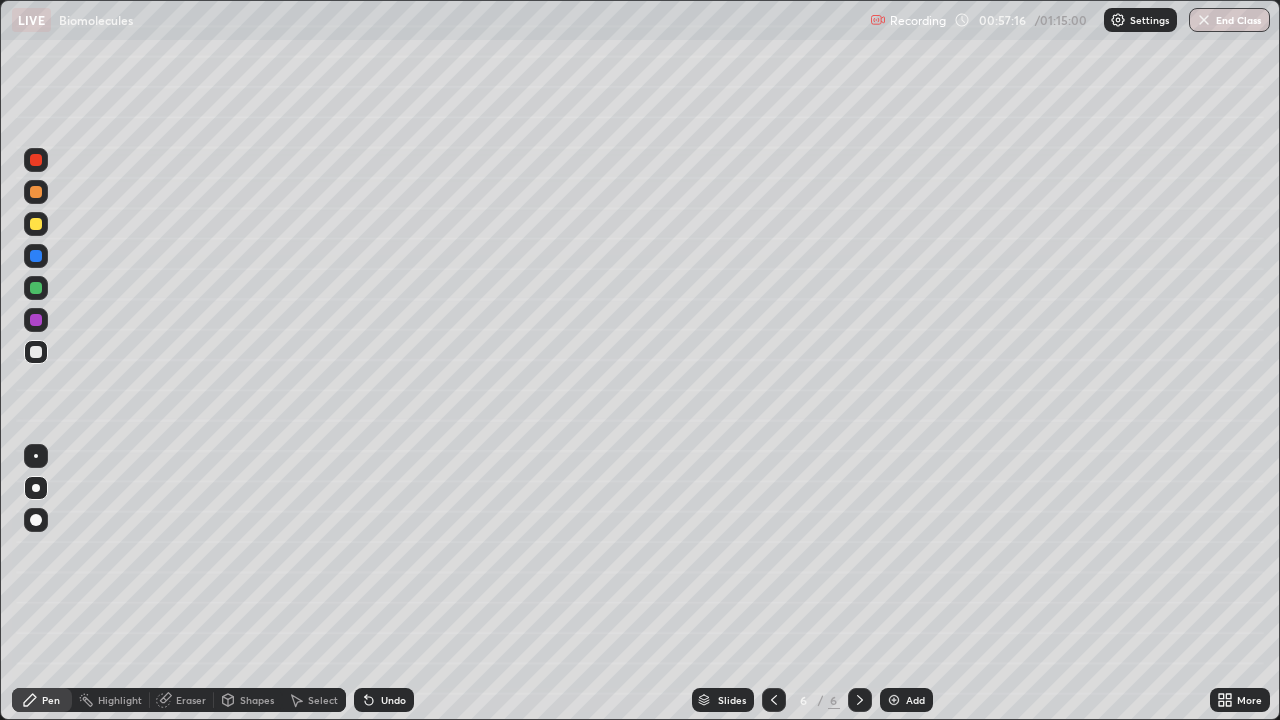 click on "Add" at bounding box center (915, 700) 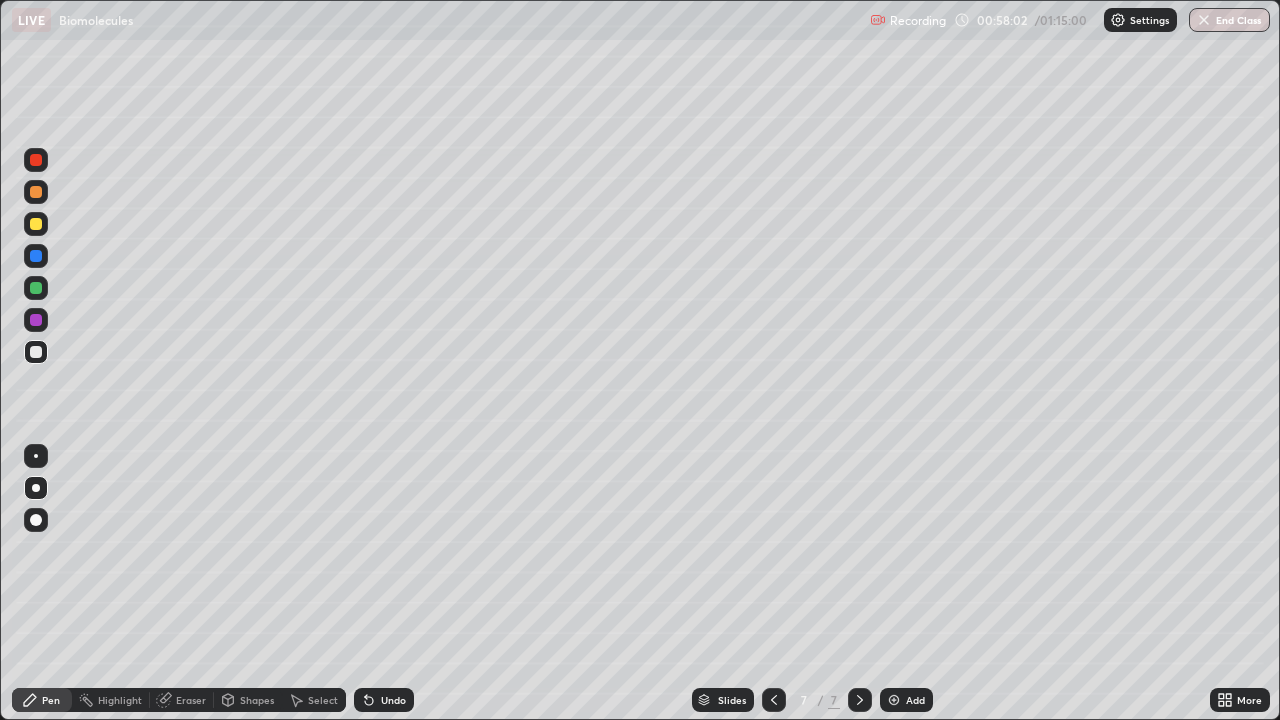 click at bounding box center [36, 224] 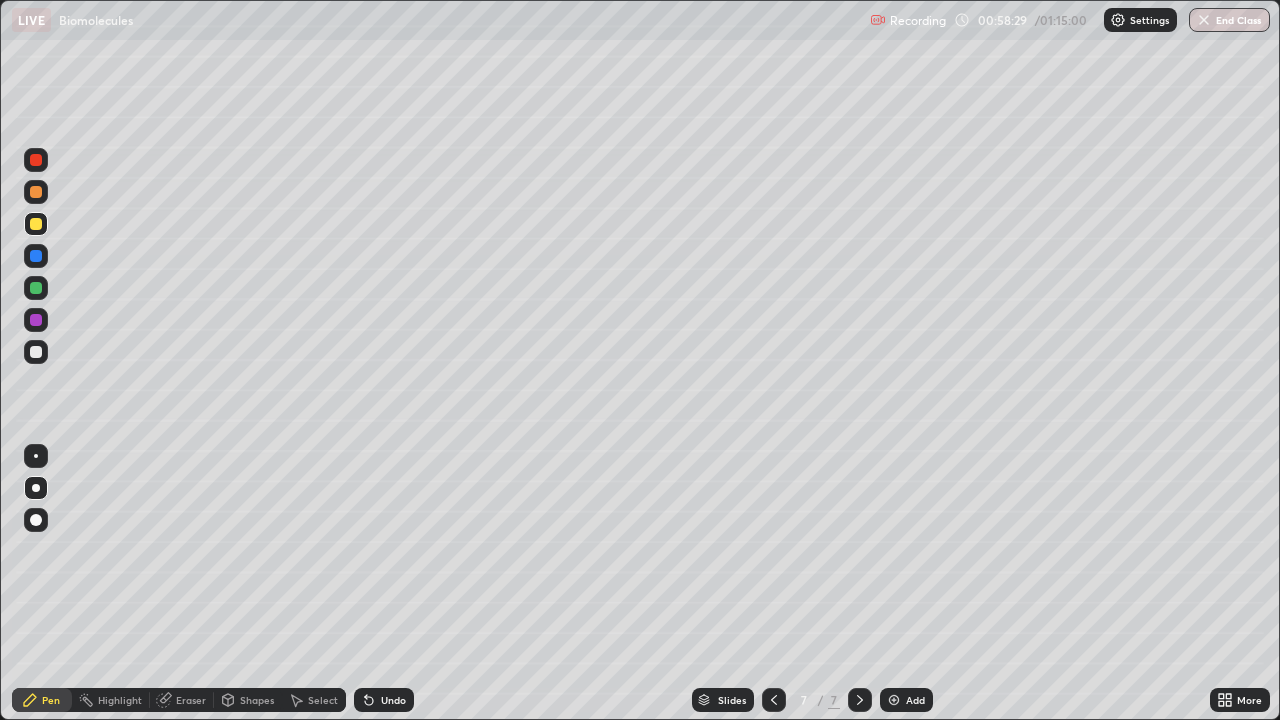 click at bounding box center [36, 352] 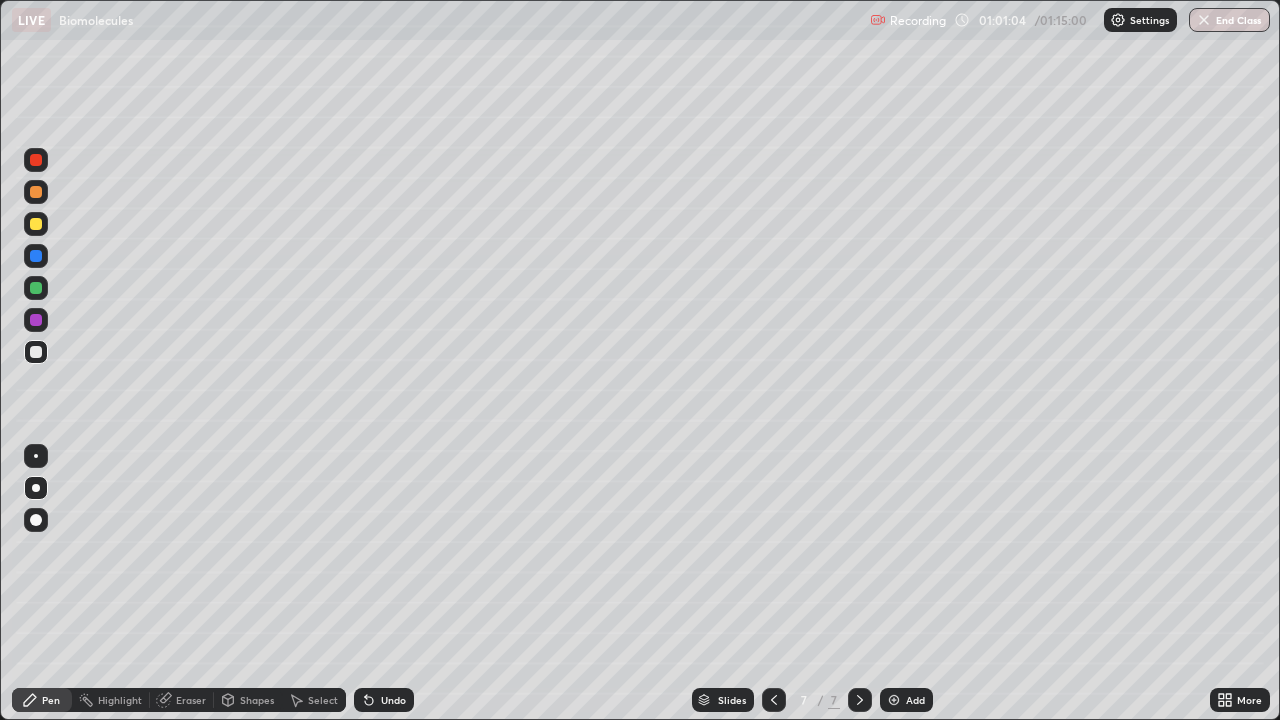 click at bounding box center [36, 288] 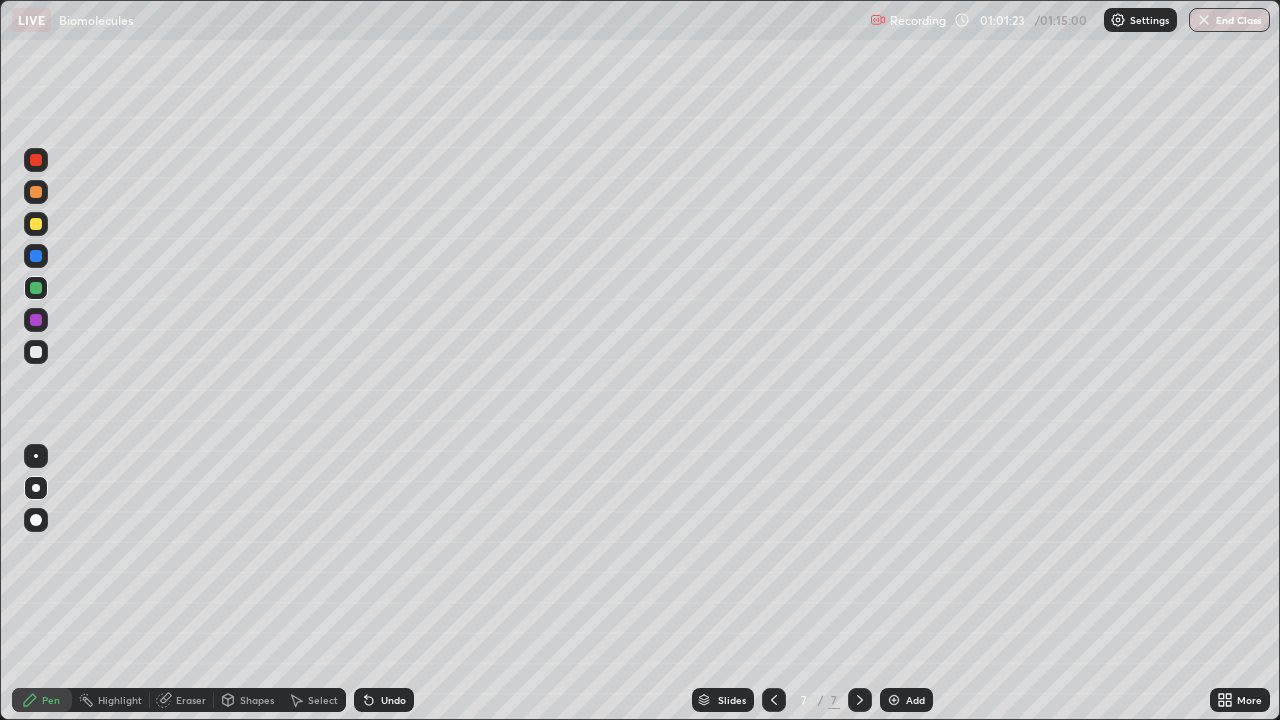 click on "Eraser" at bounding box center (191, 700) 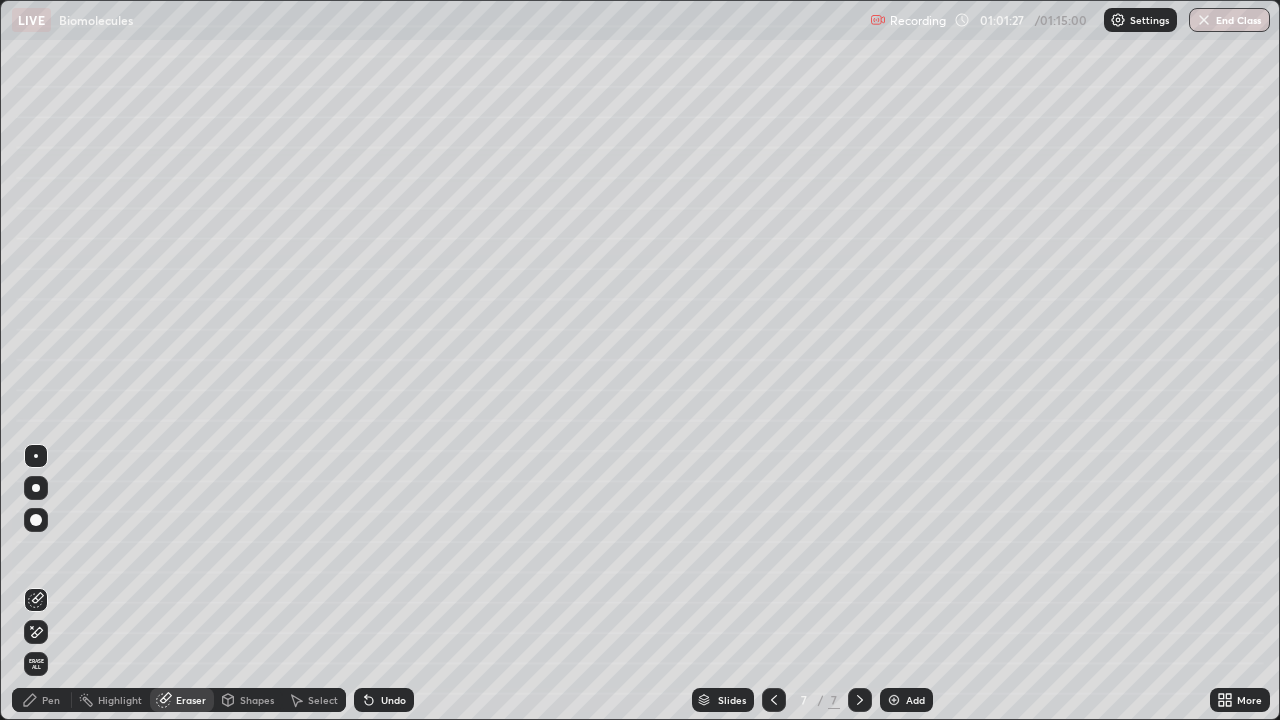 click on "Pen" at bounding box center (51, 700) 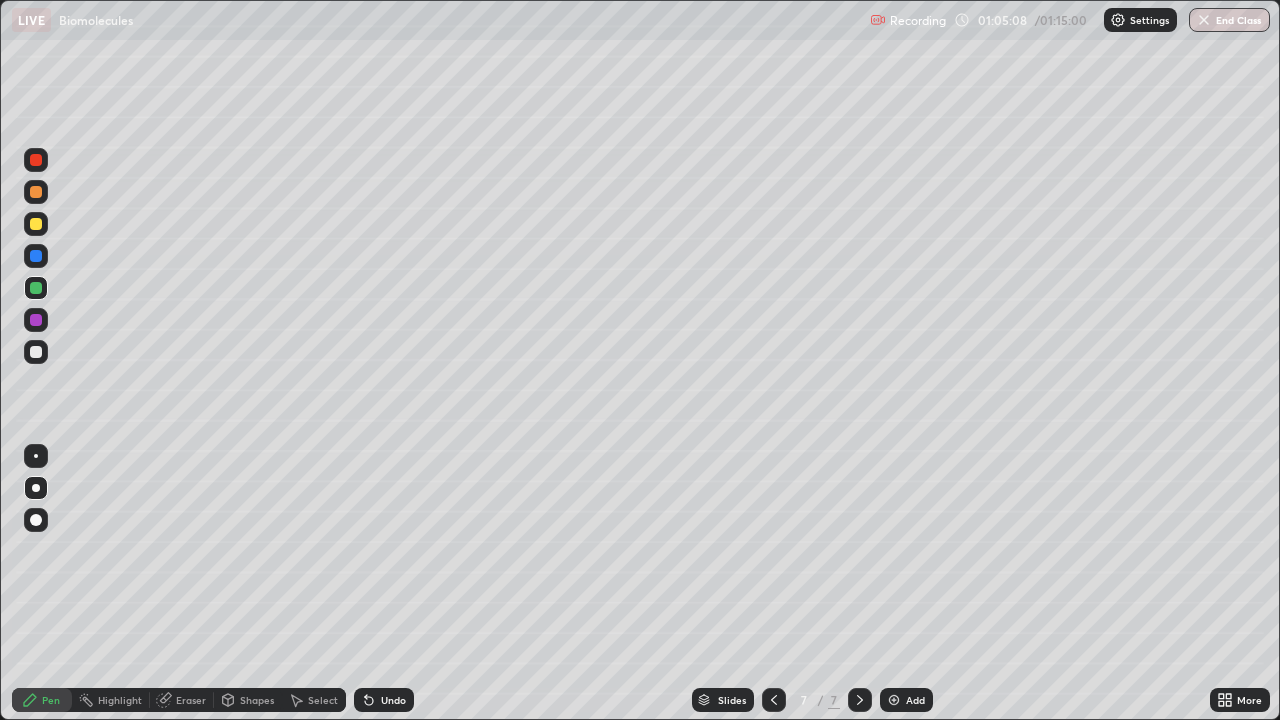 click 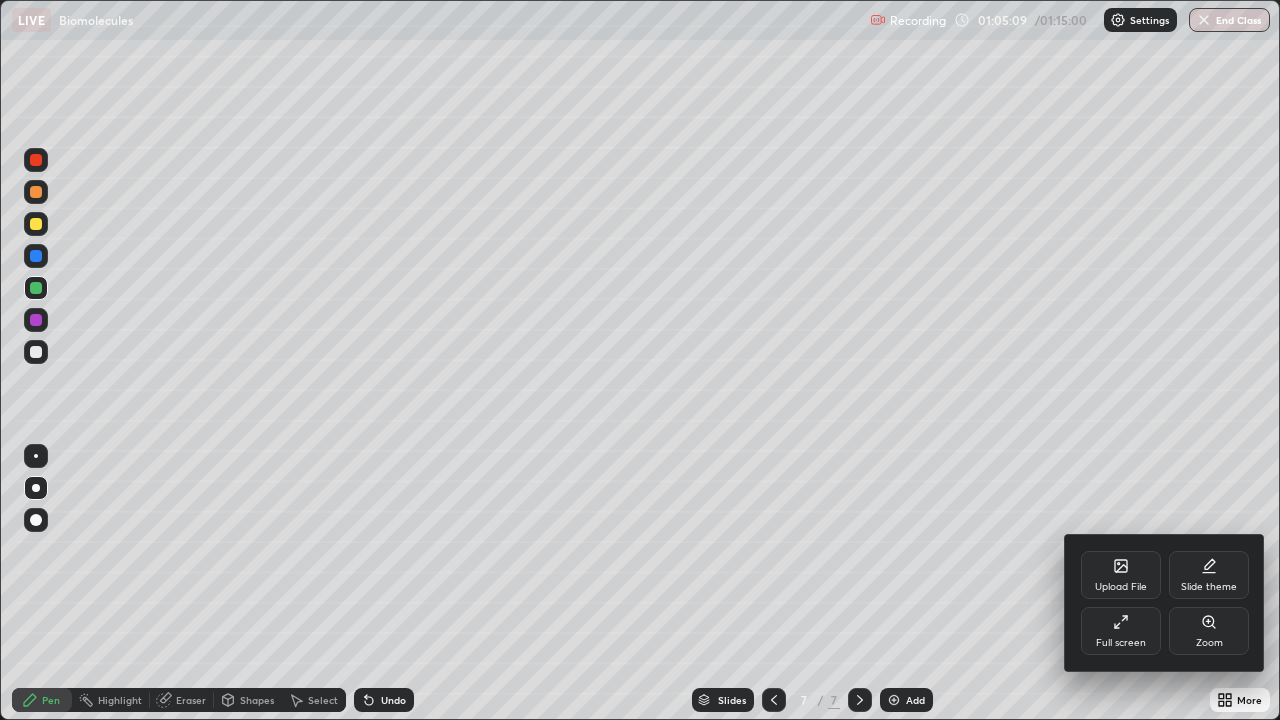 click on "Full screen" at bounding box center [1121, 631] 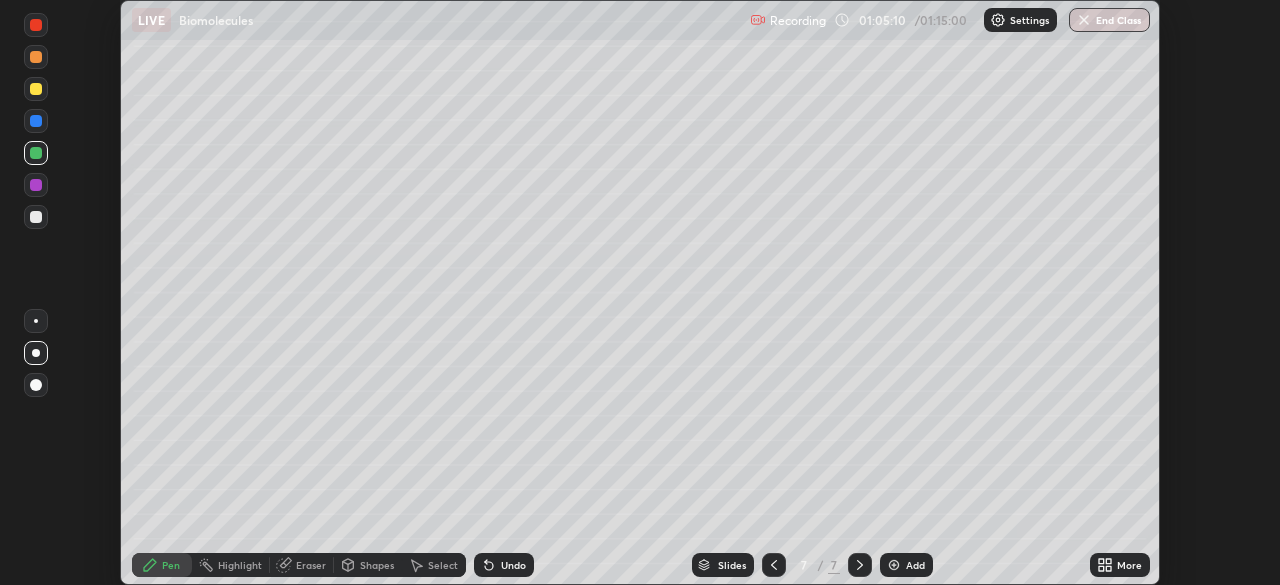 scroll, scrollTop: 585, scrollLeft: 1280, axis: both 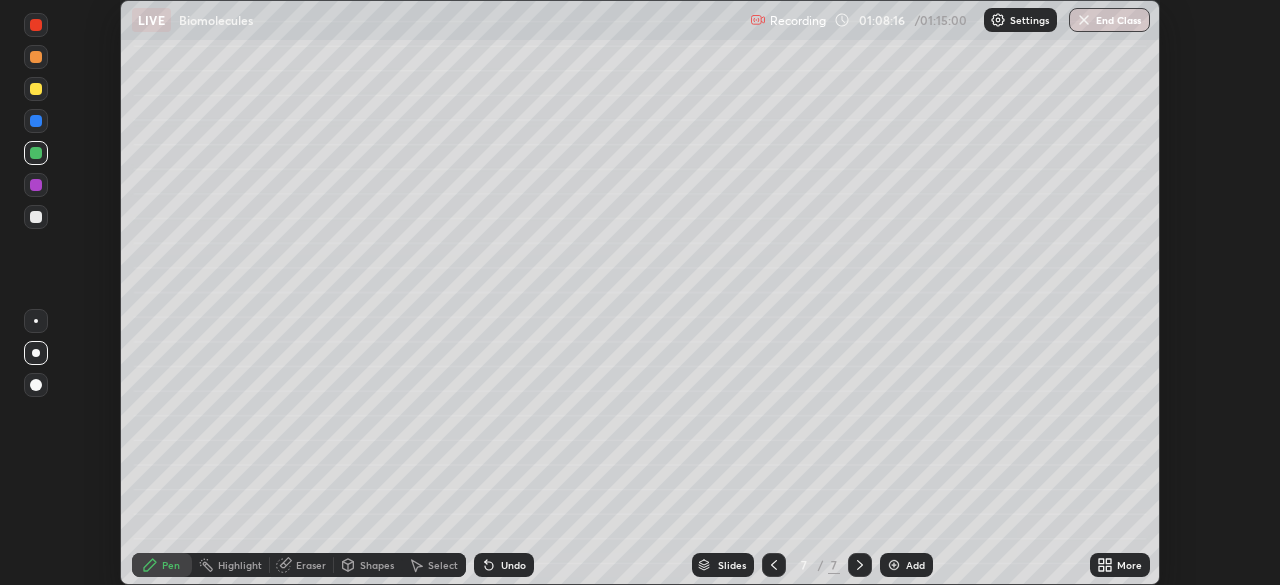 click 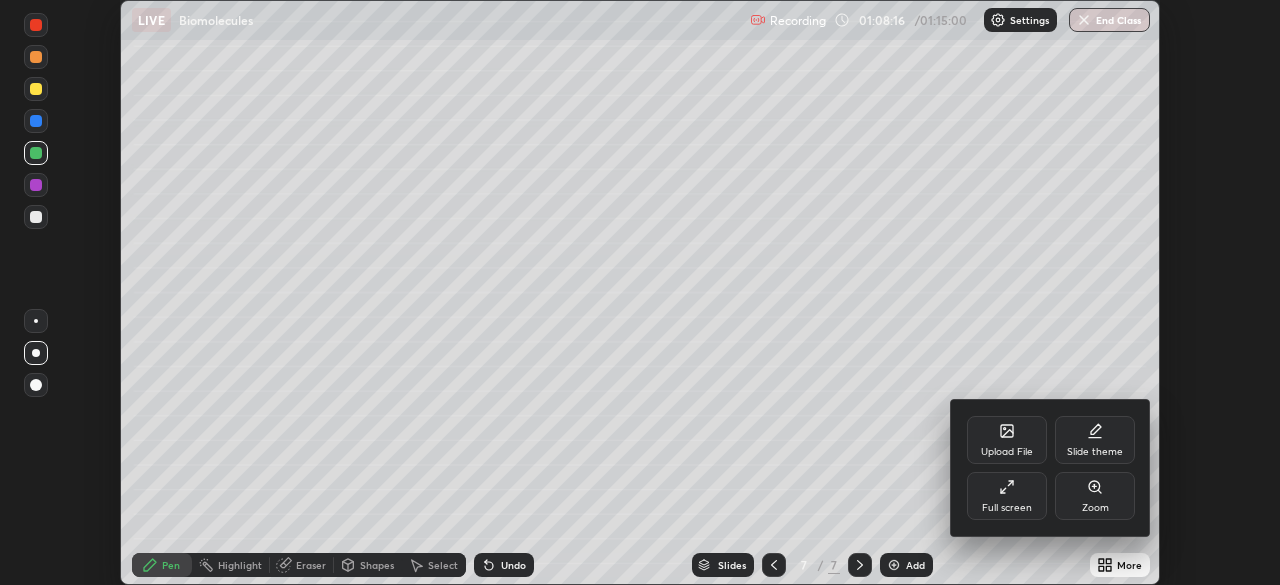 click on "Full screen" at bounding box center [1007, 508] 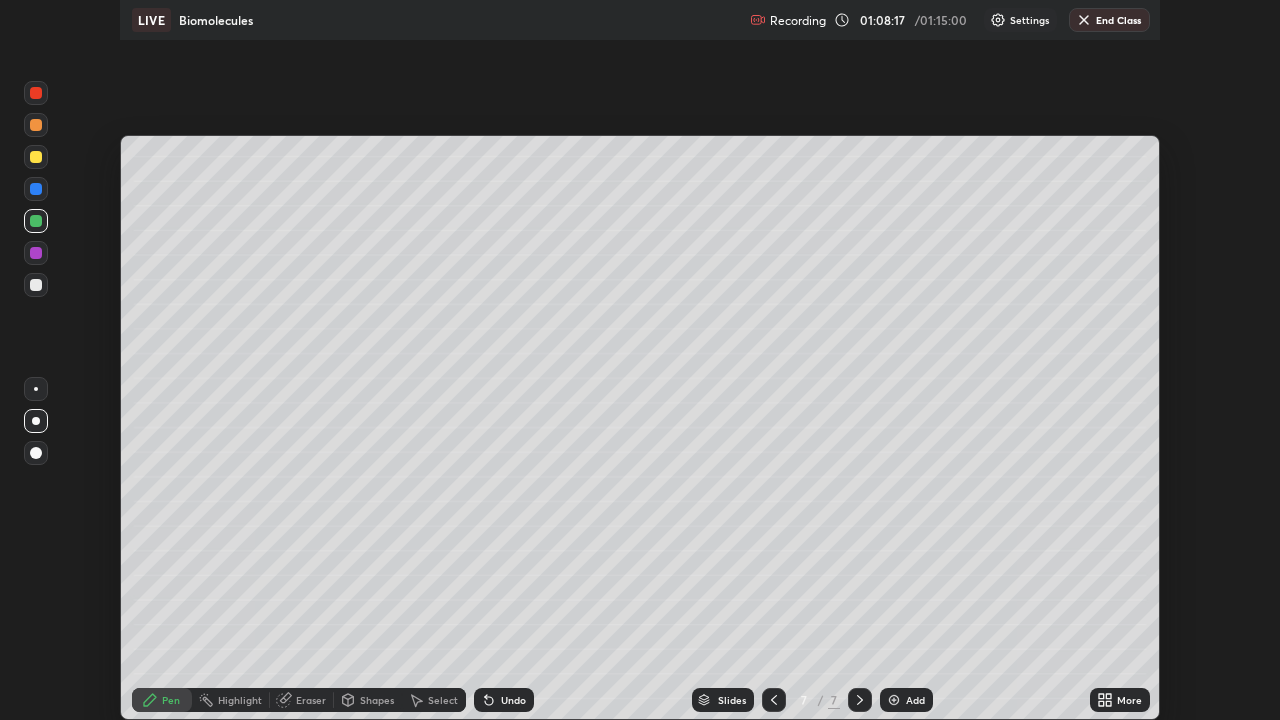 scroll, scrollTop: 99280, scrollLeft: 98720, axis: both 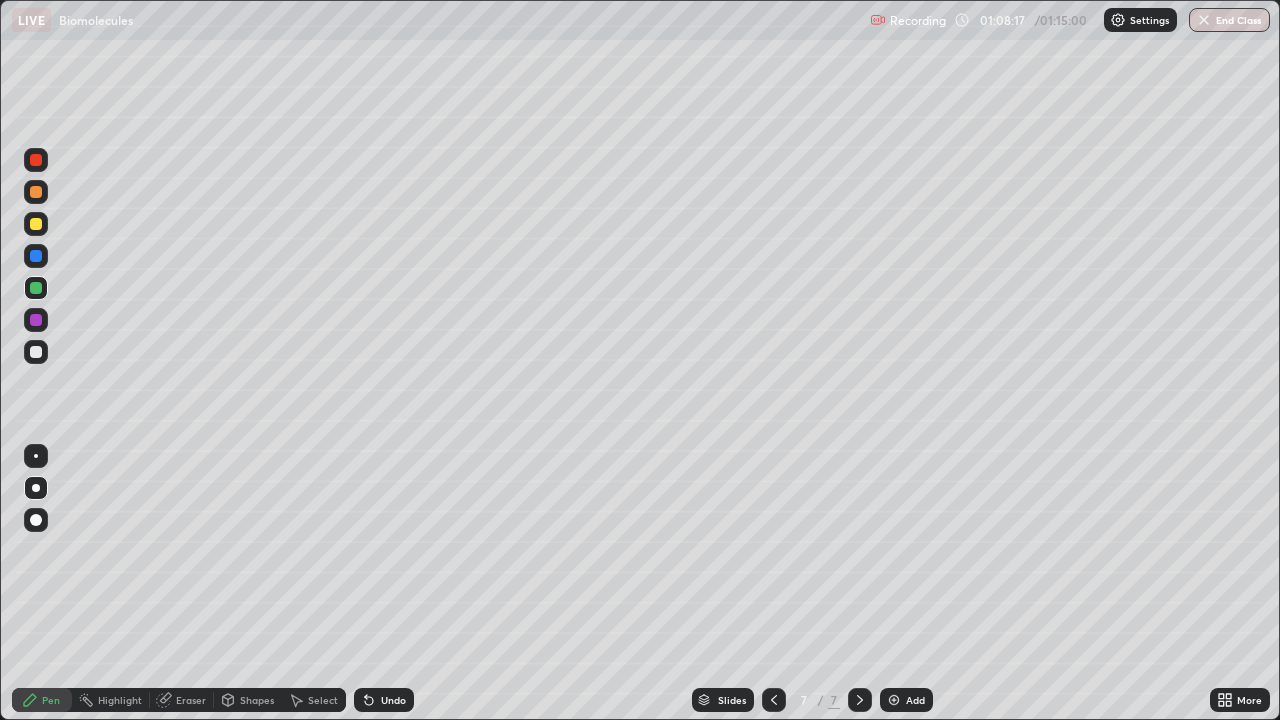 click at bounding box center [894, 700] 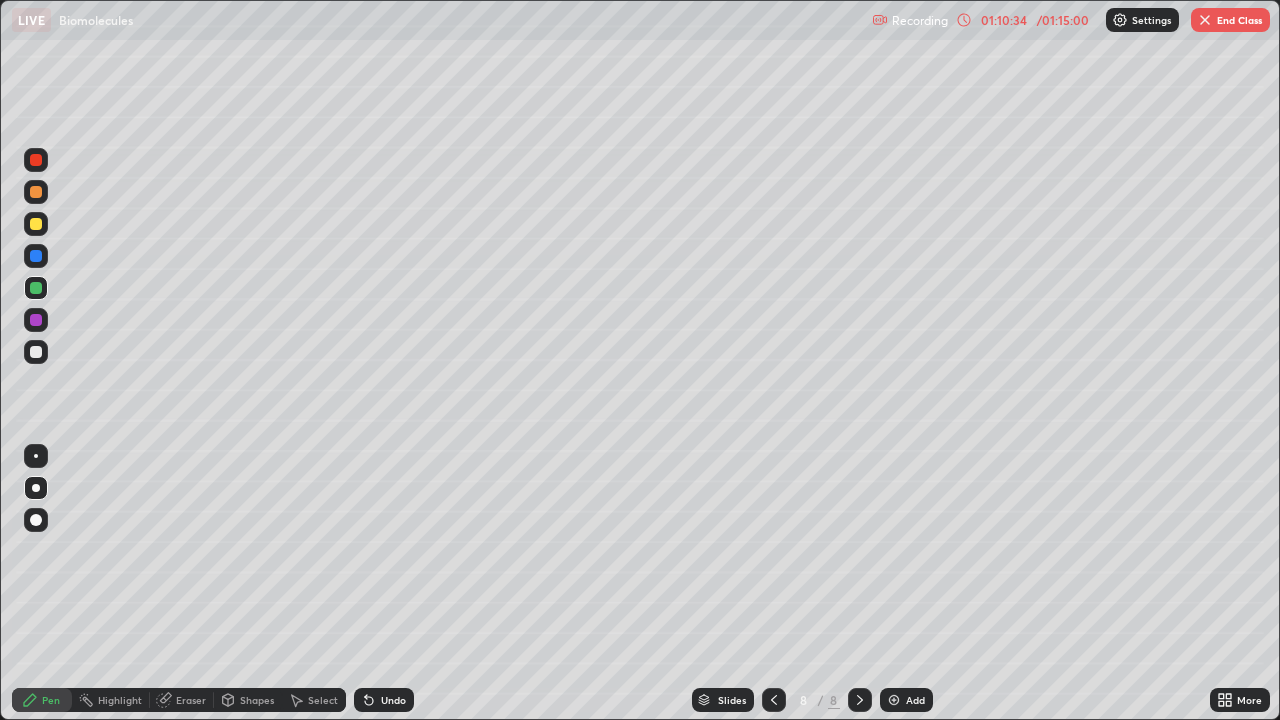 click 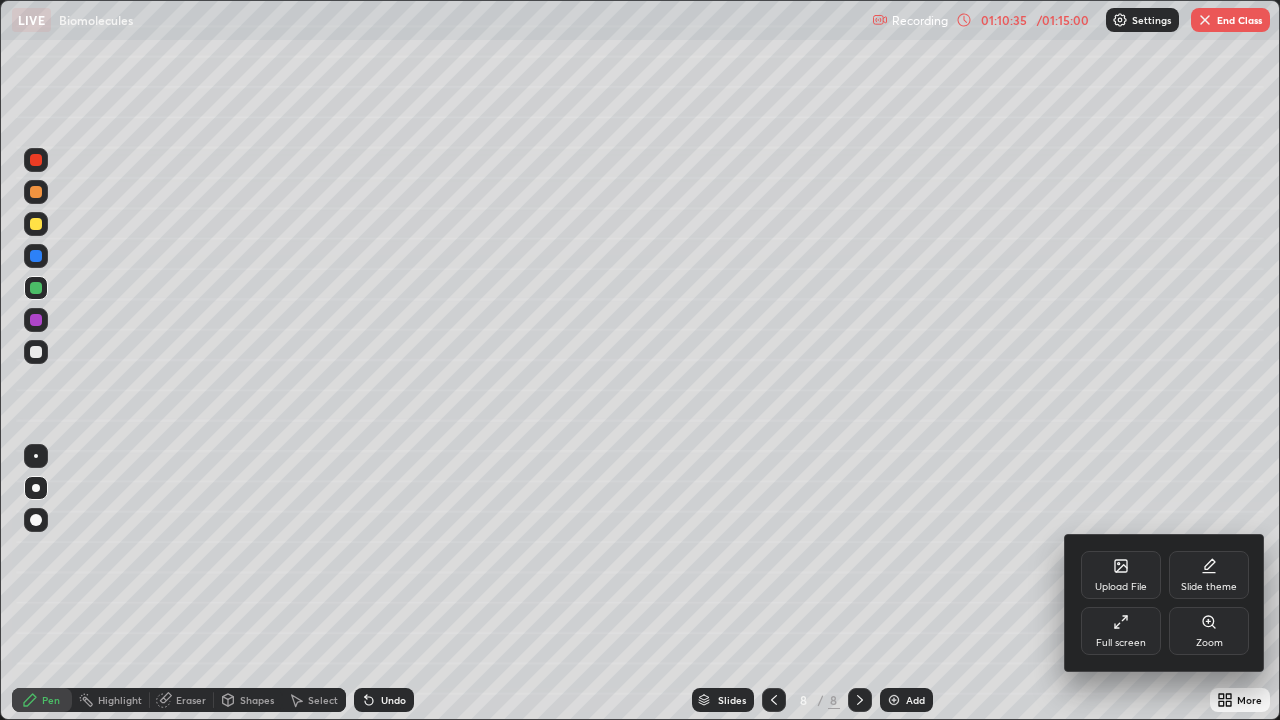 click on "Full screen" at bounding box center (1121, 643) 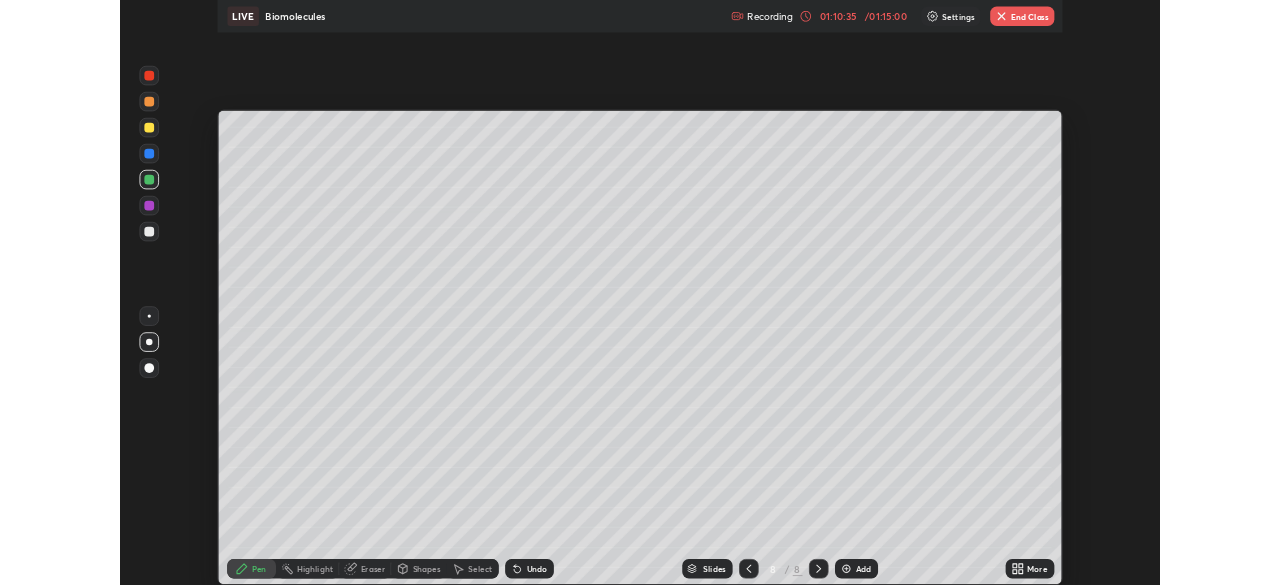 scroll, scrollTop: 585, scrollLeft: 1280, axis: both 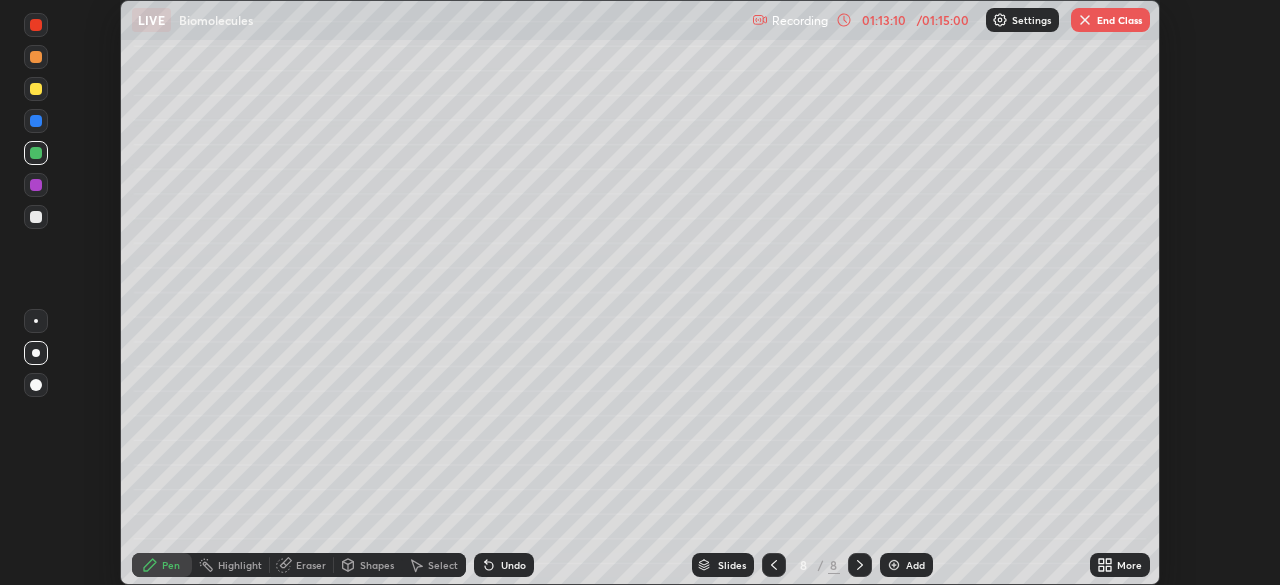 click 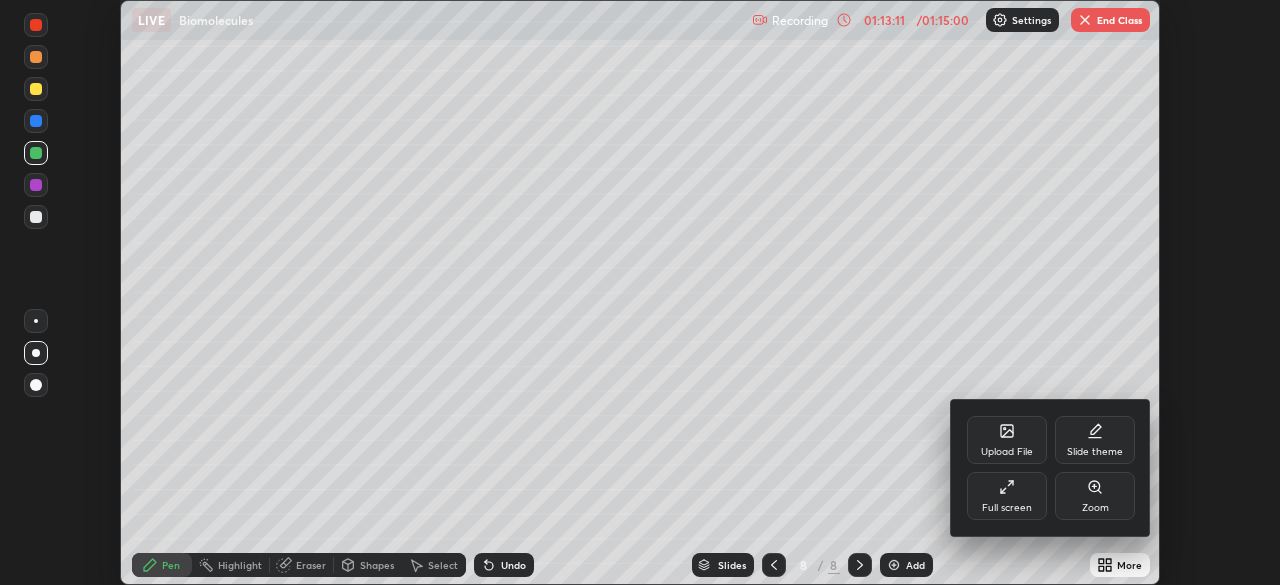 click 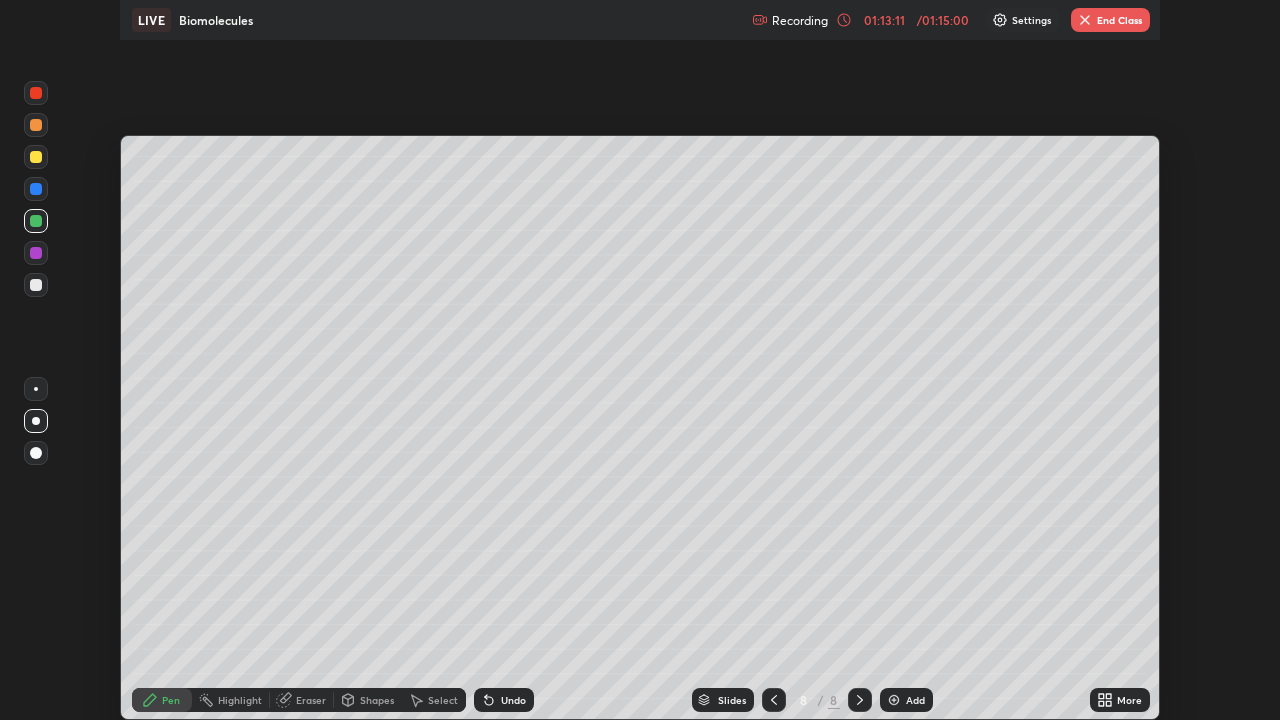 scroll, scrollTop: 99280, scrollLeft: 98720, axis: both 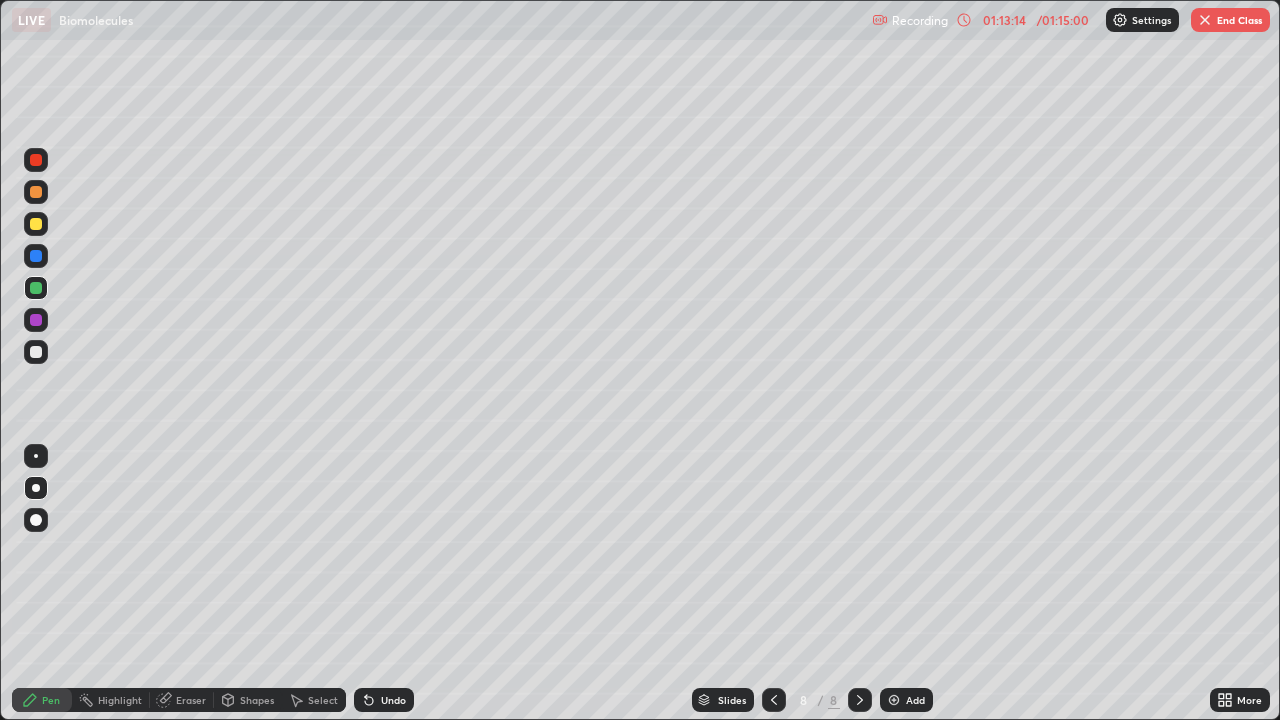 click 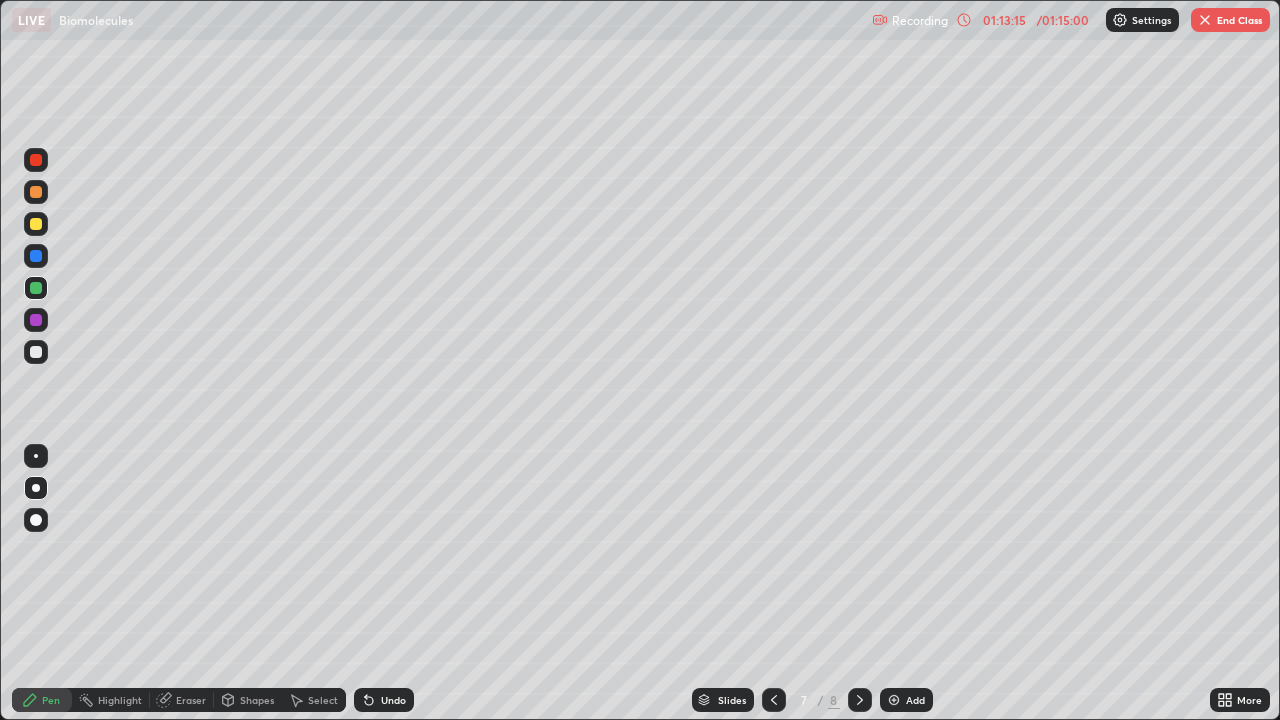 click 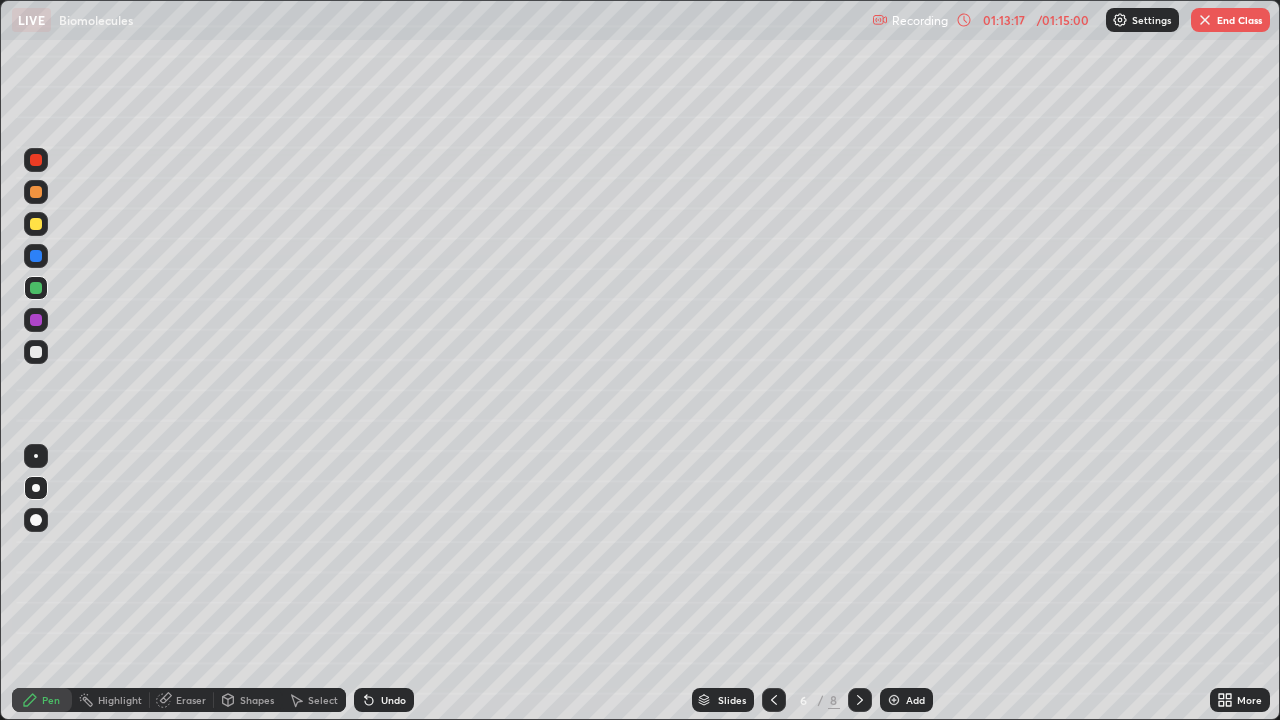click 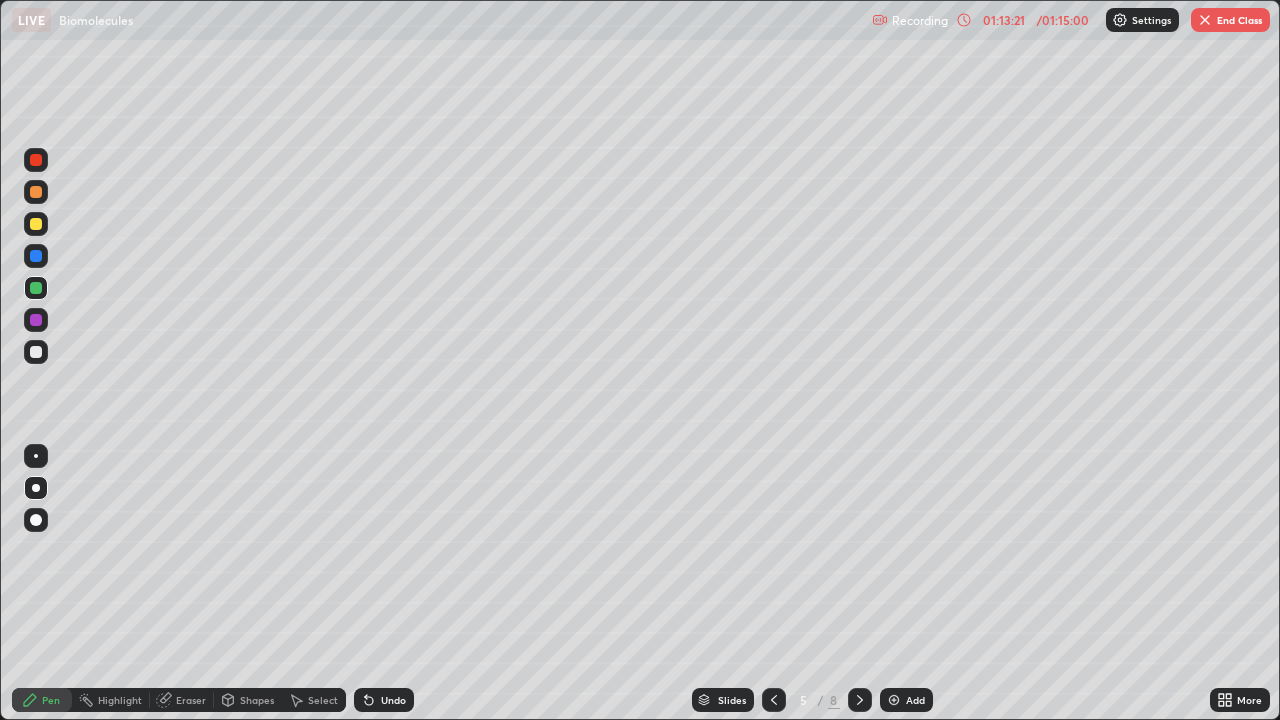 click 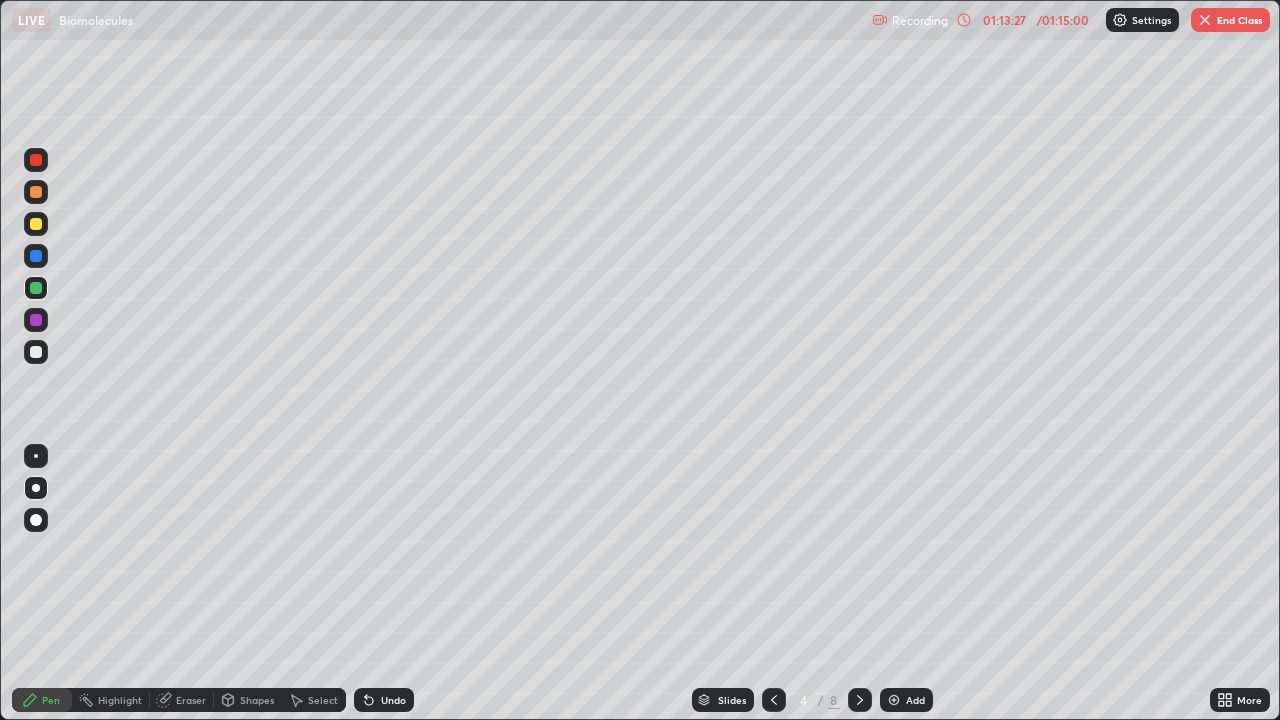 click at bounding box center (774, 700) 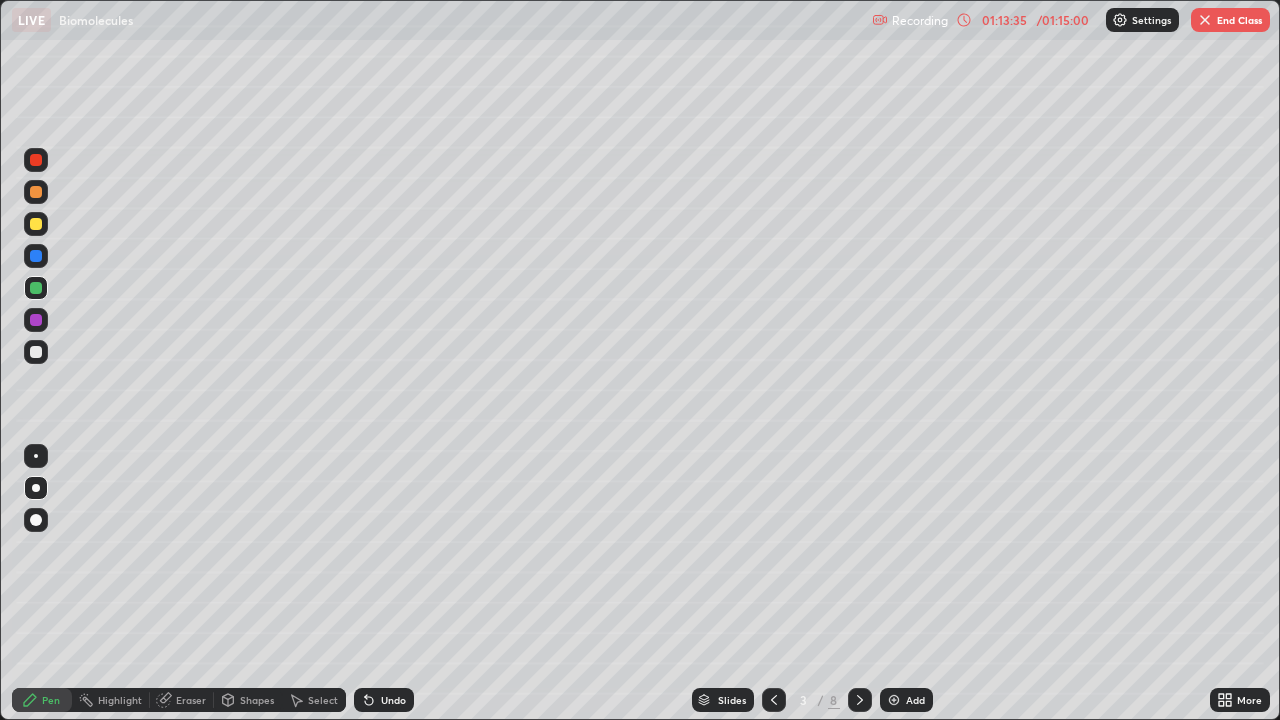 click on "End Class" at bounding box center [1230, 20] 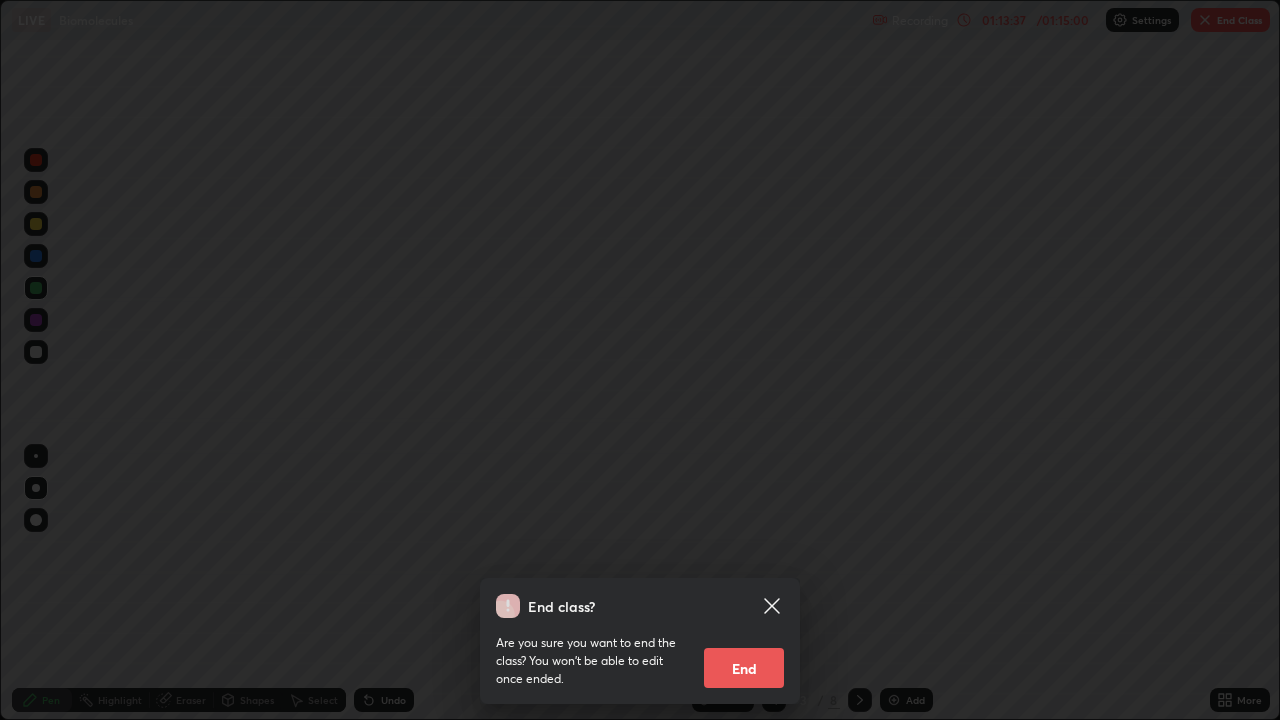 click on "End" at bounding box center (744, 668) 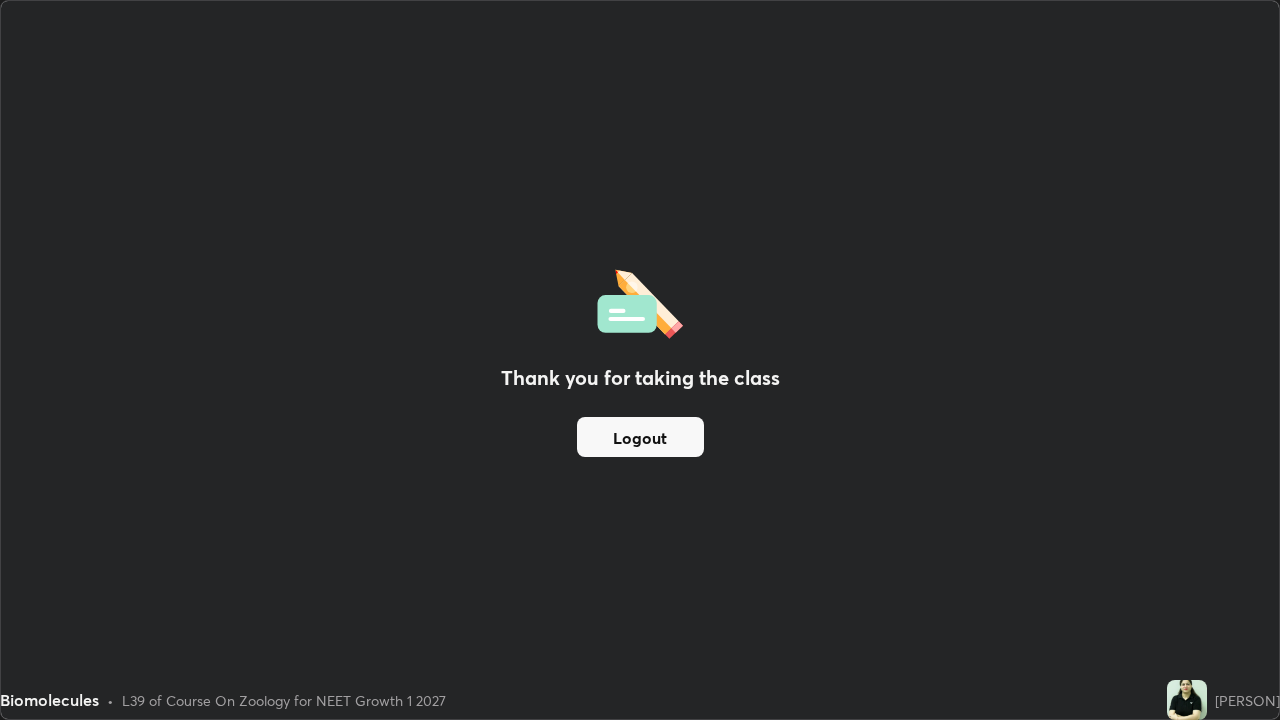 click on "Logout" at bounding box center [640, 437] 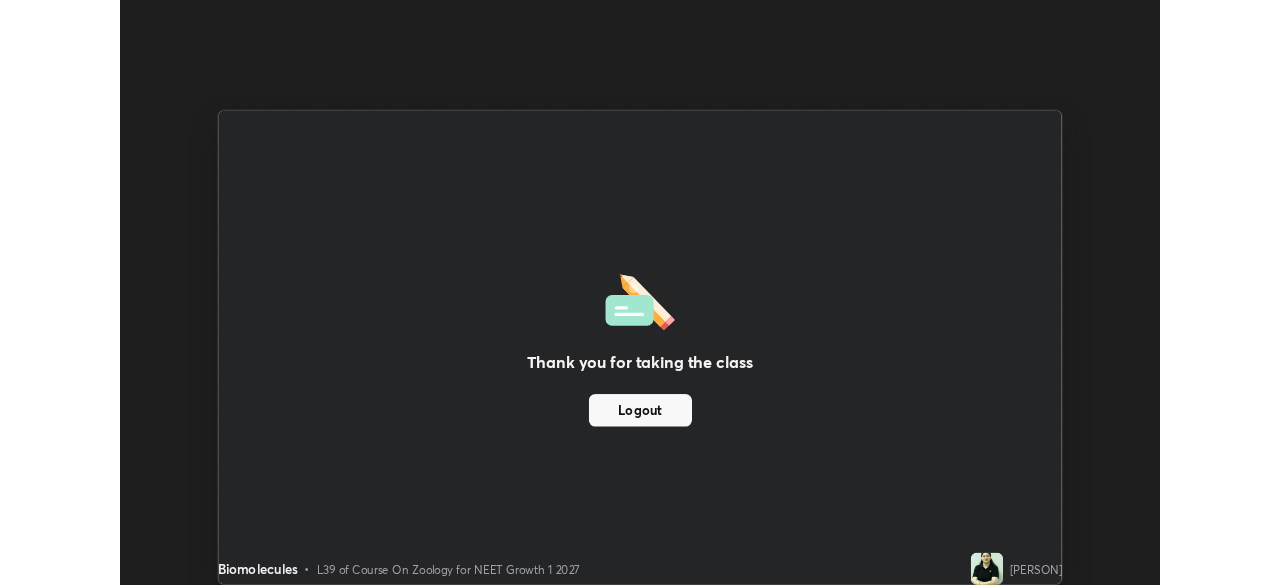 scroll, scrollTop: 585, scrollLeft: 1280, axis: both 